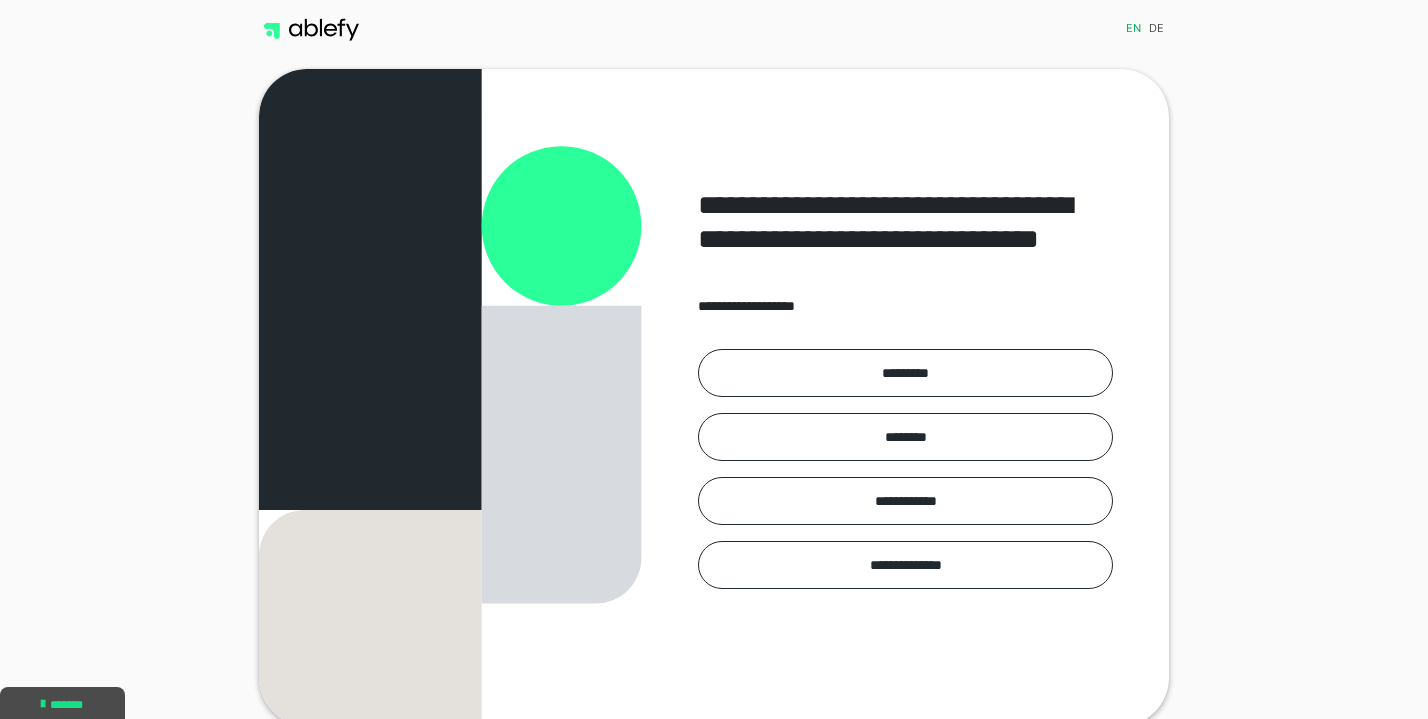 scroll, scrollTop: 0, scrollLeft: 0, axis: both 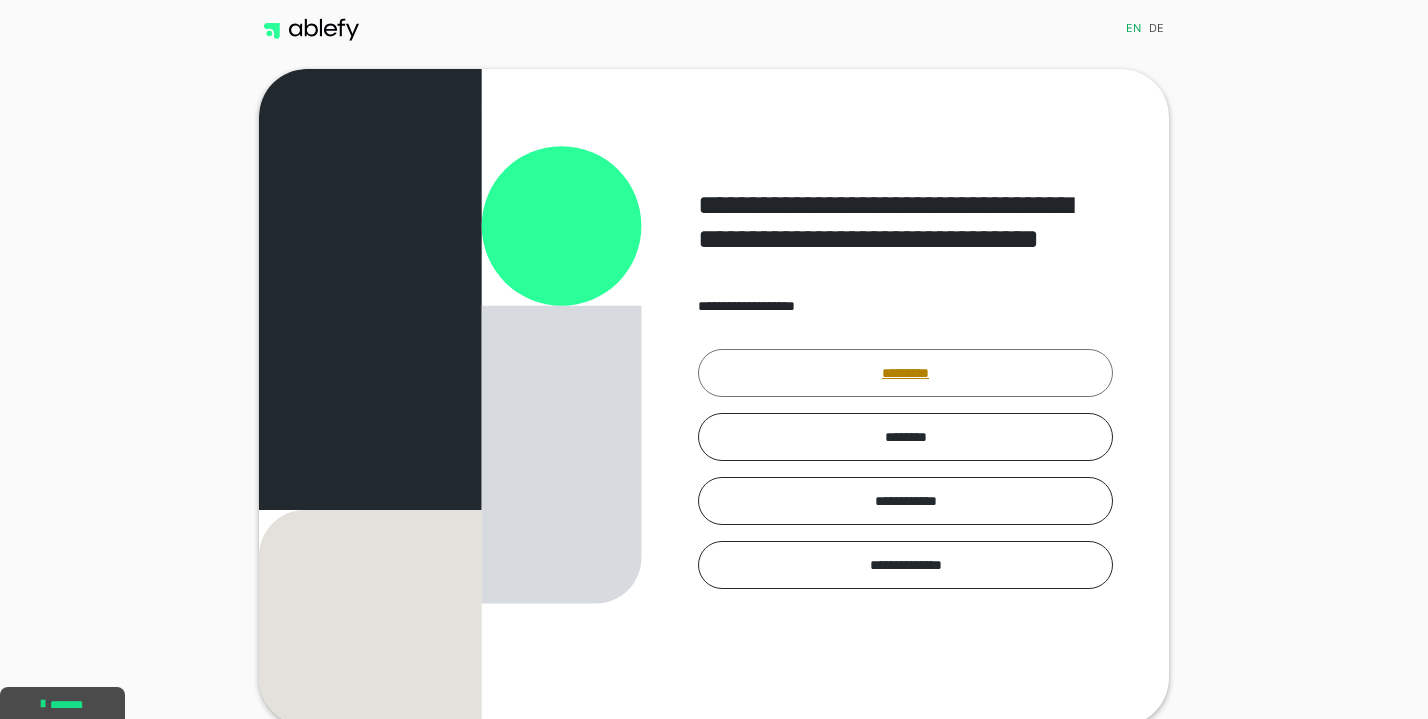 click on "*********" at bounding box center (905, 373) 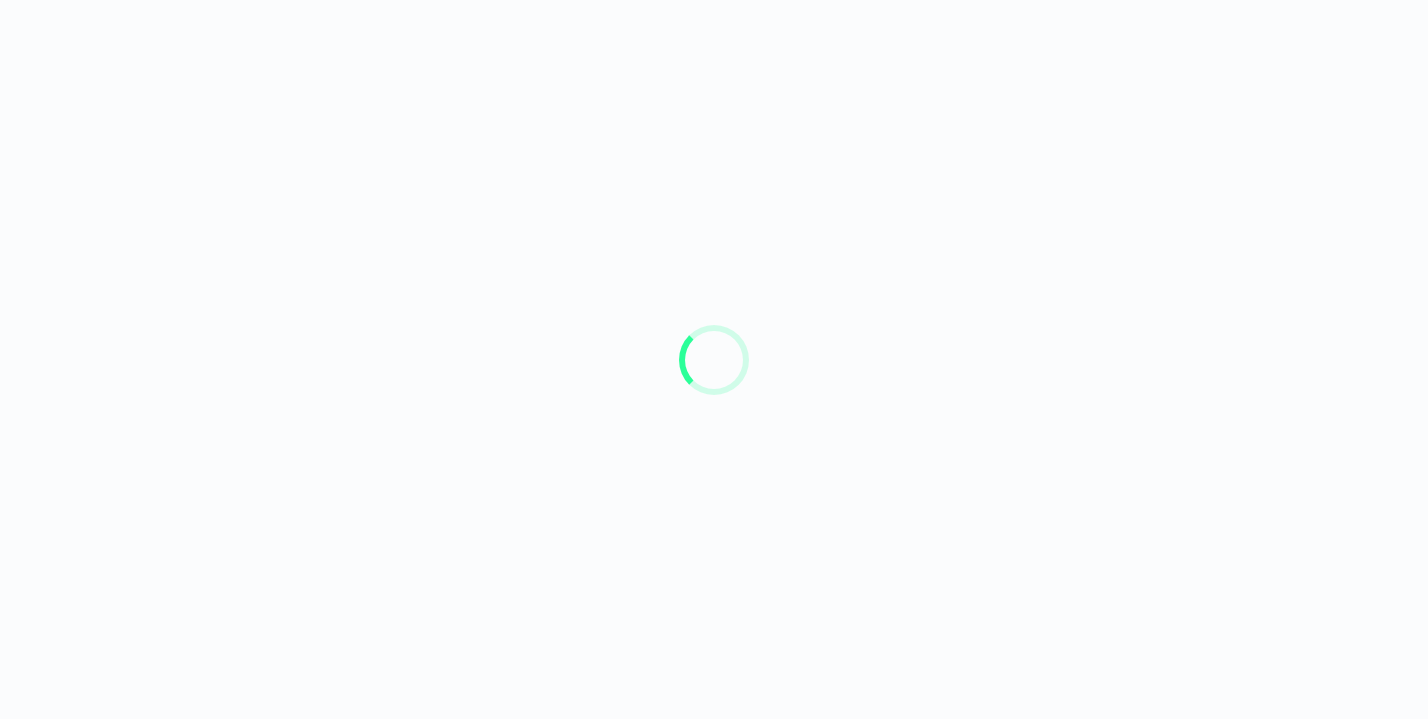 scroll, scrollTop: 0, scrollLeft: 0, axis: both 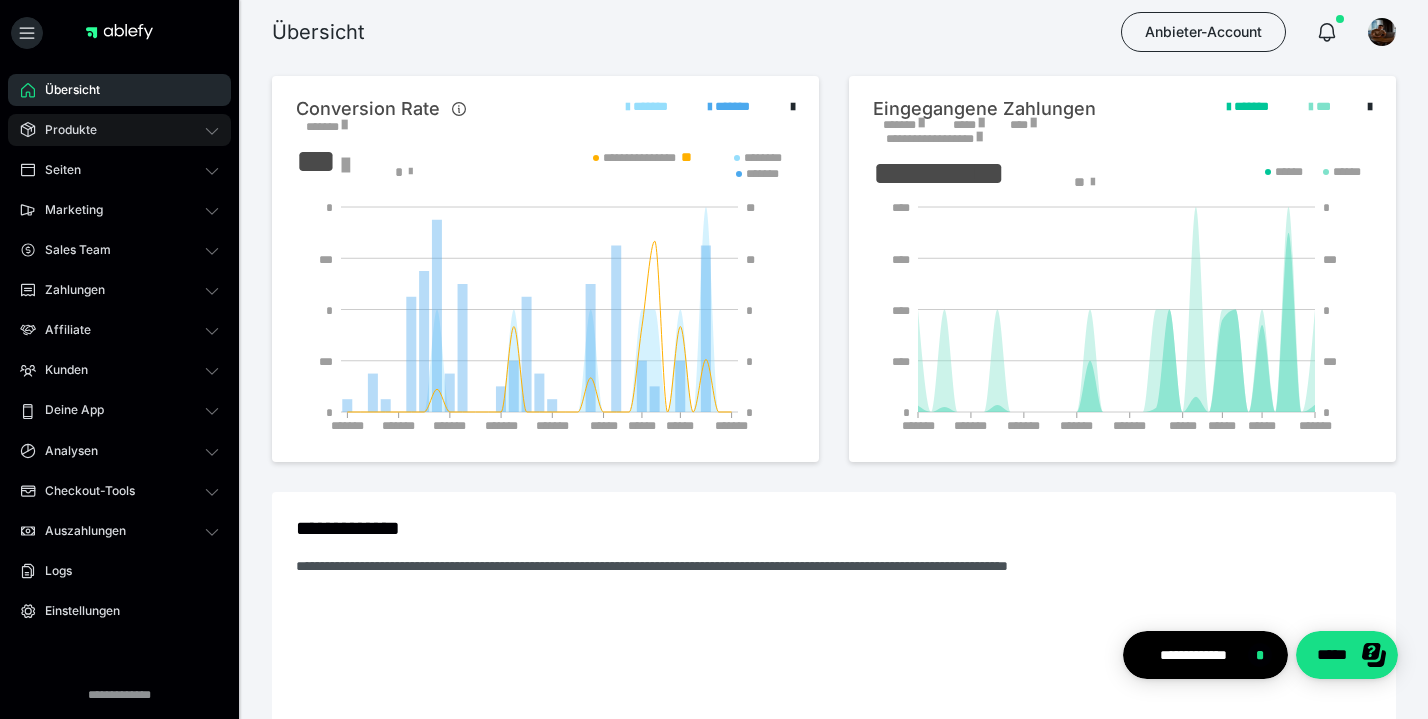click on "Produkte" at bounding box center (64, 130) 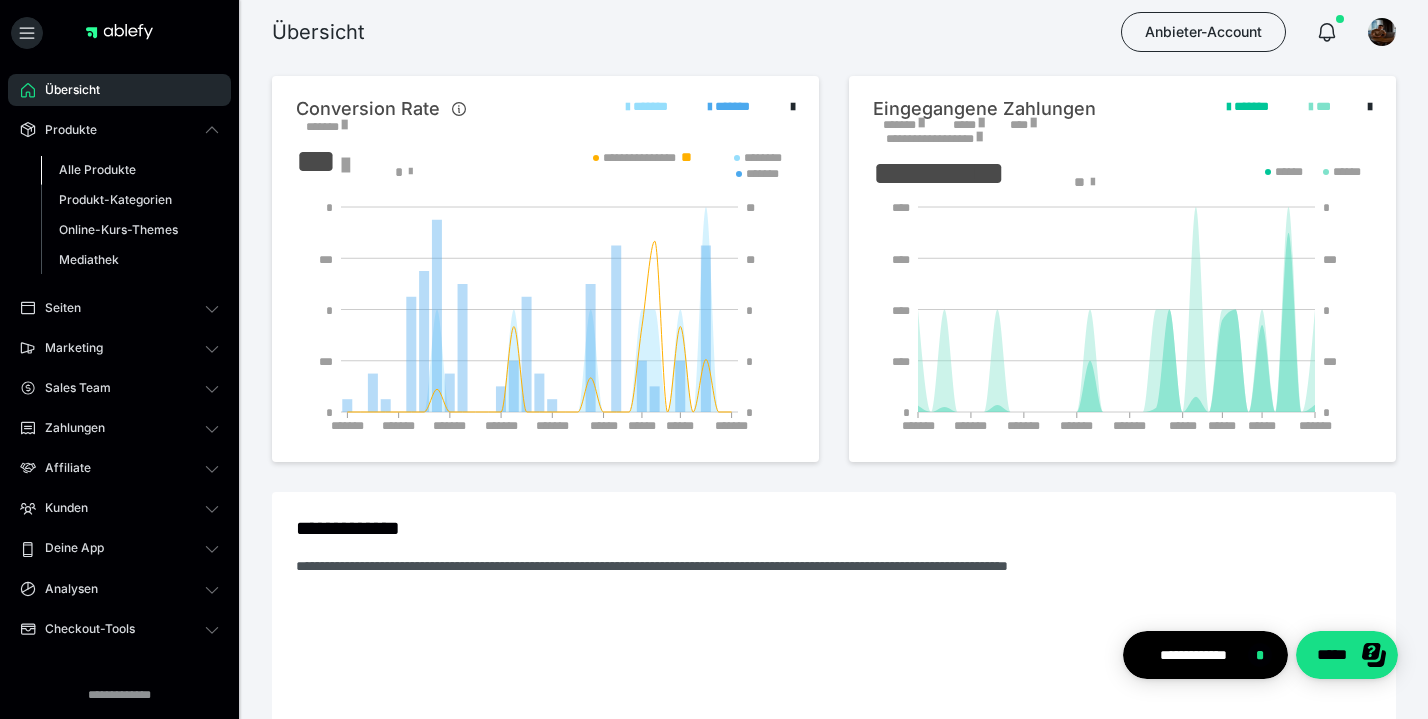 click on "Alle Produkte" at bounding box center [97, 169] 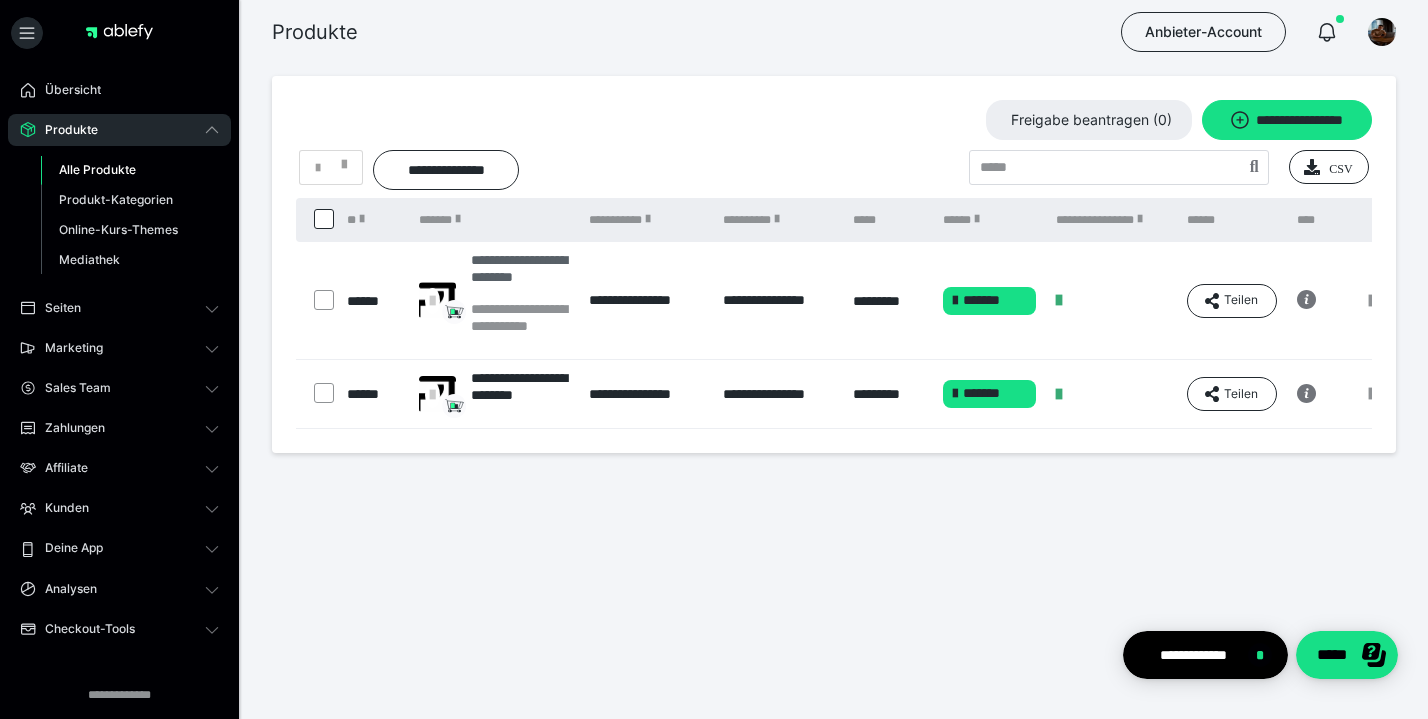 click on "**********" at bounding box center (520, 276) 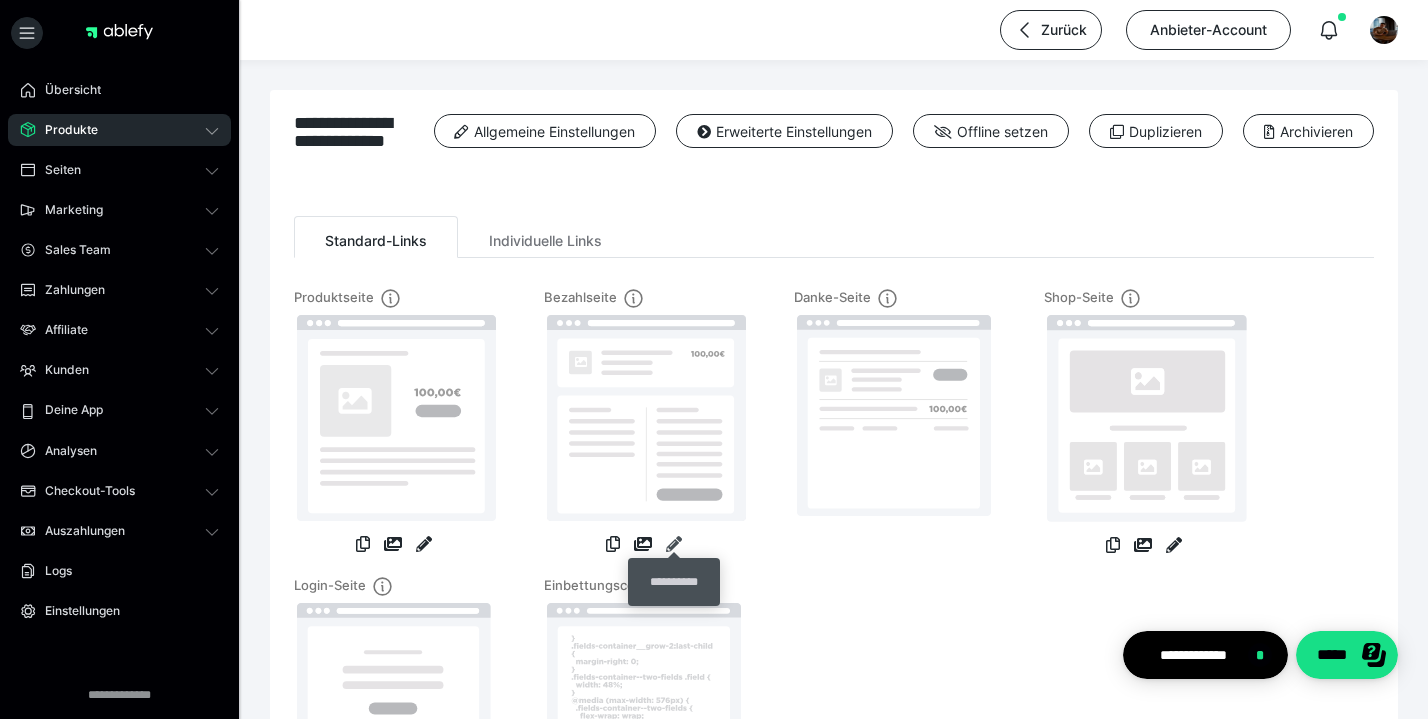 click at bounding box center (674, 544) 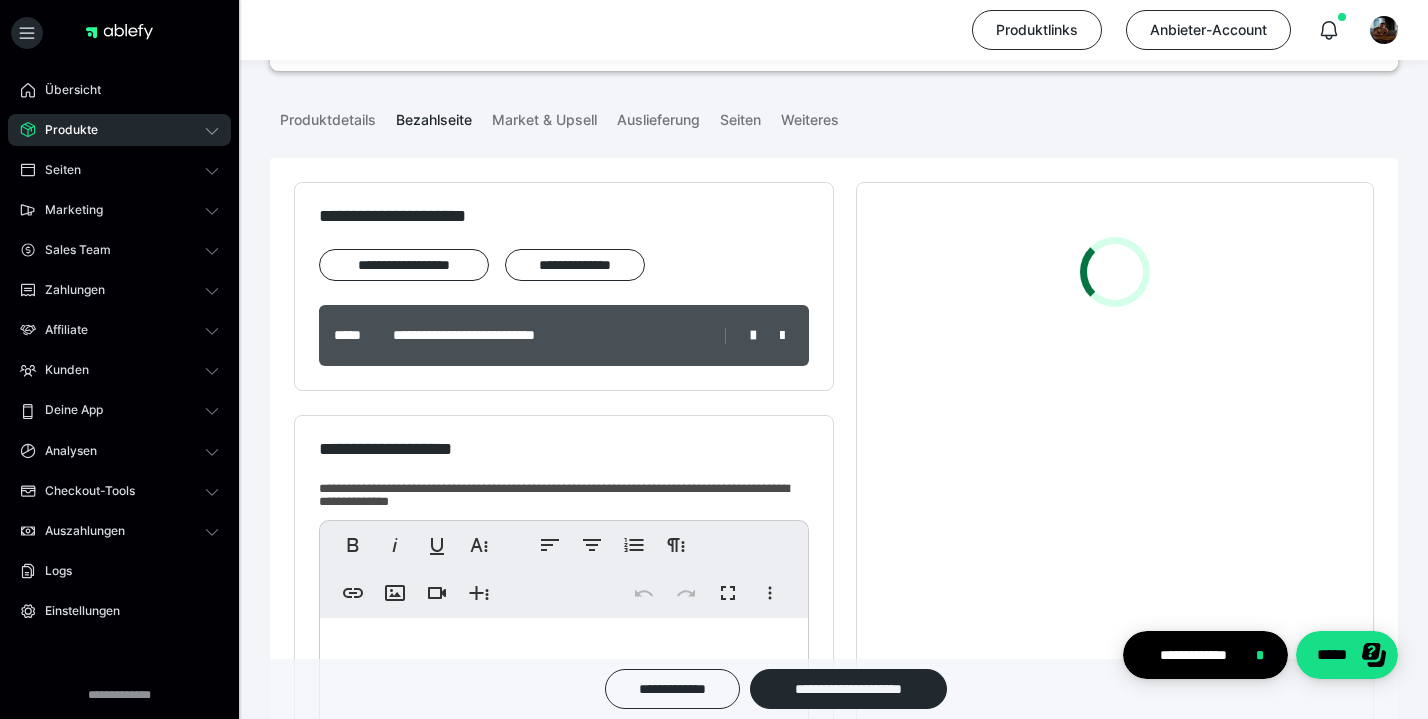 scroll, scrollTop: 548, scrollLeft: 0, axis: vertical 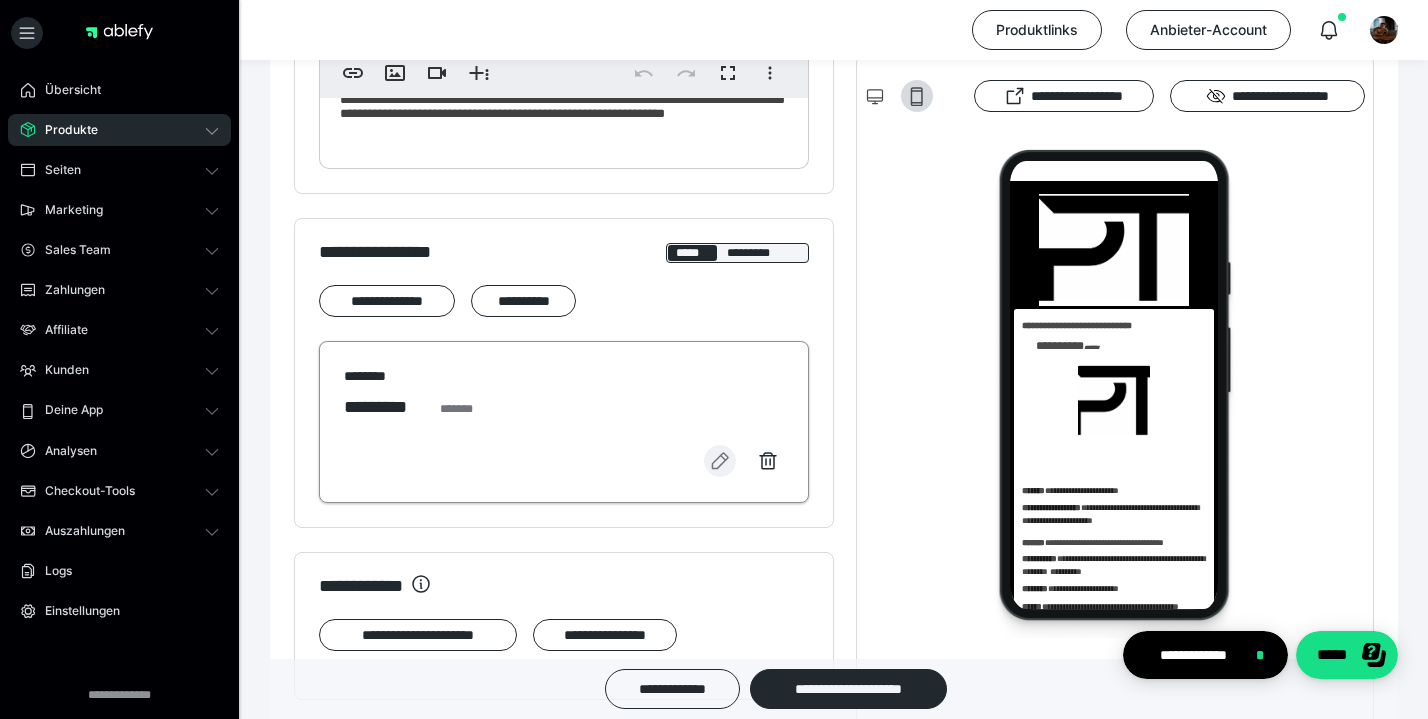 click 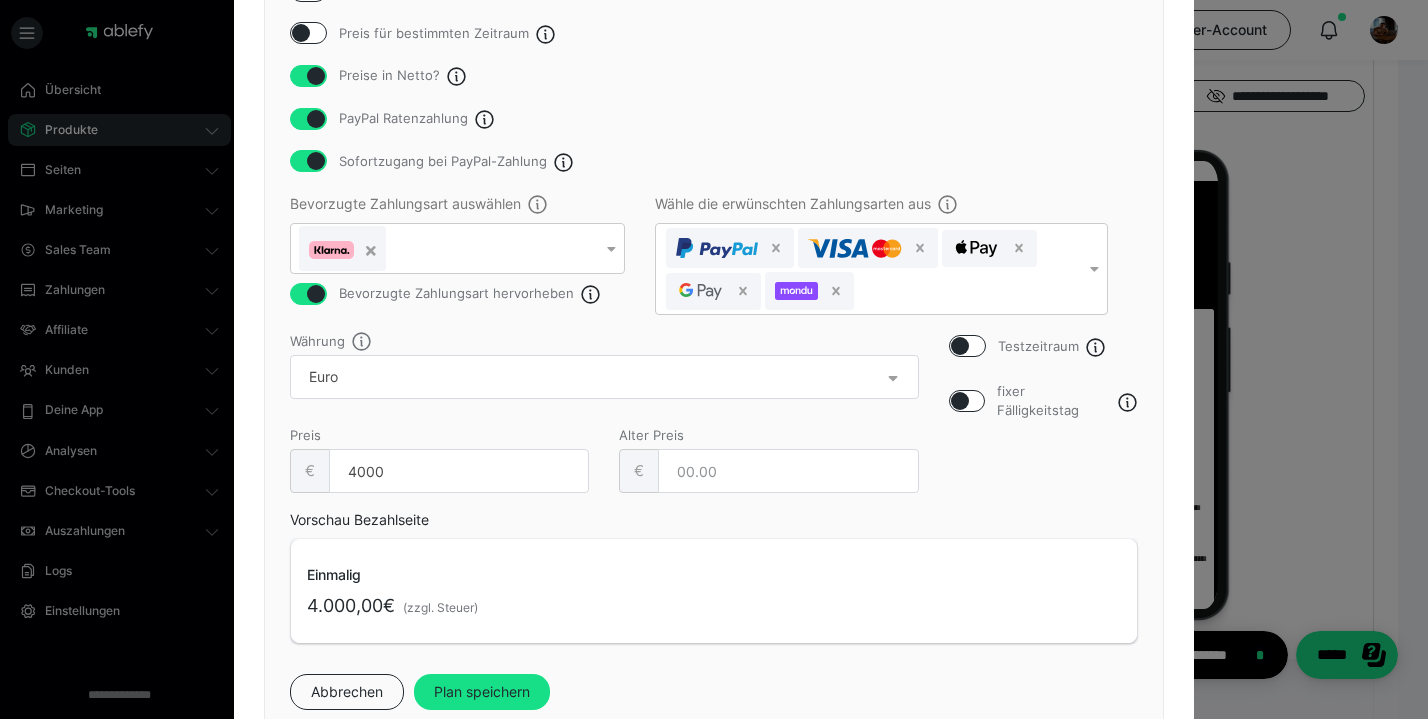 scroll, scrollTop: 337, scrollLeft: 0, axis: vertical 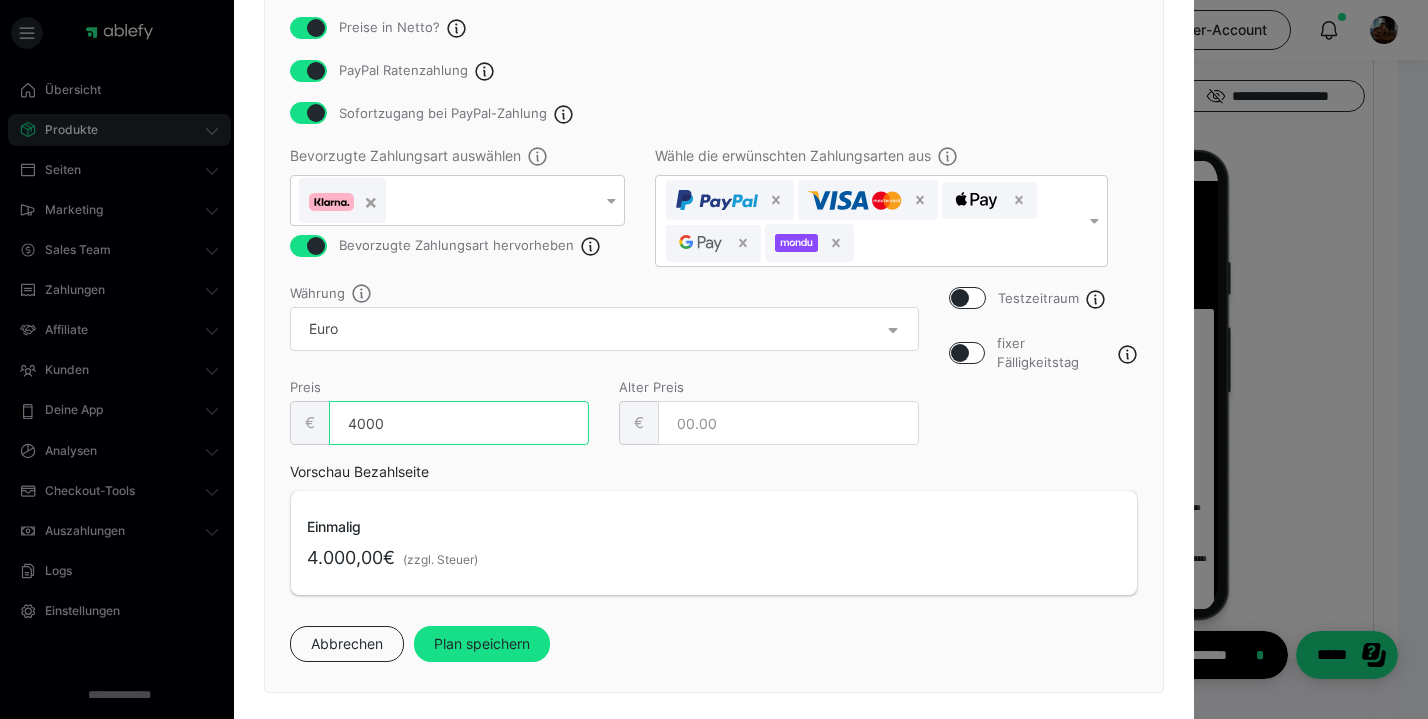 drag, startPoint x: 424, startPoint y: 424, endPoint x: 301, endPoint y: 425, distance: 123.00407 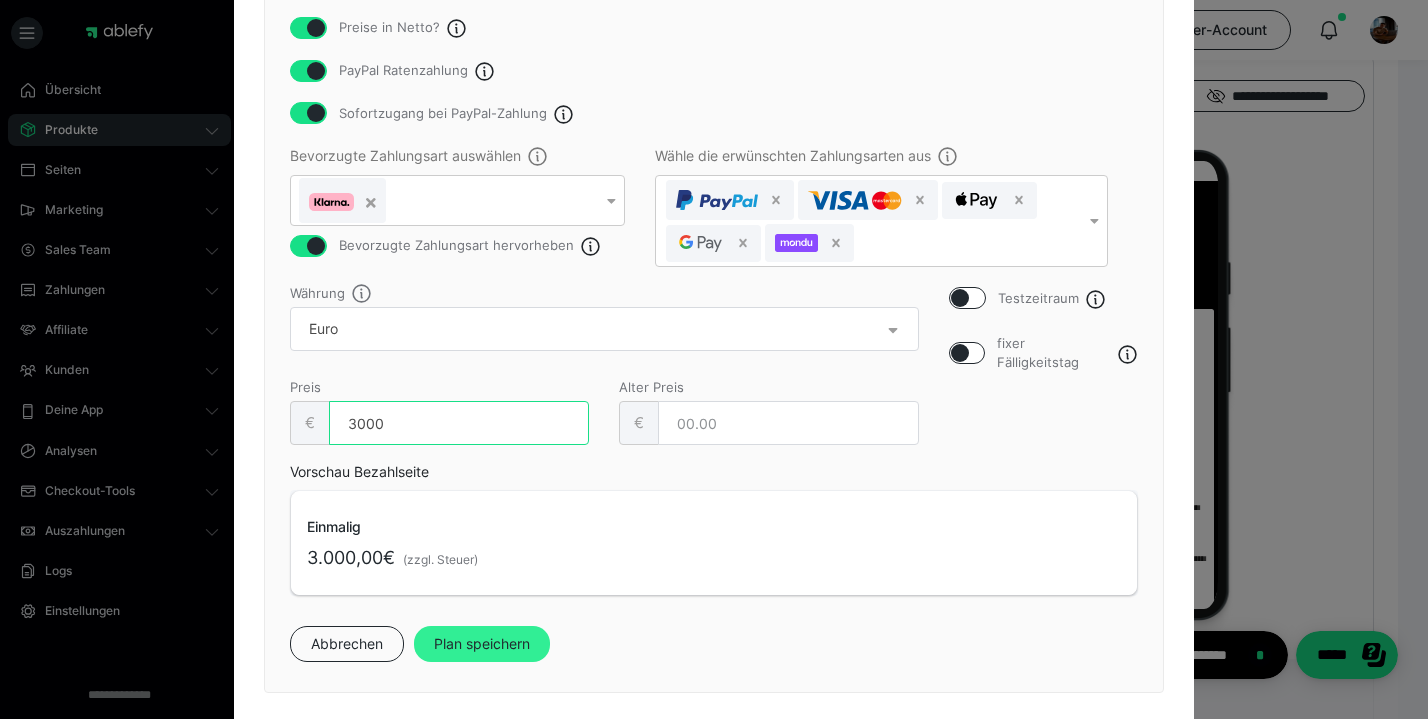 type on "3000" 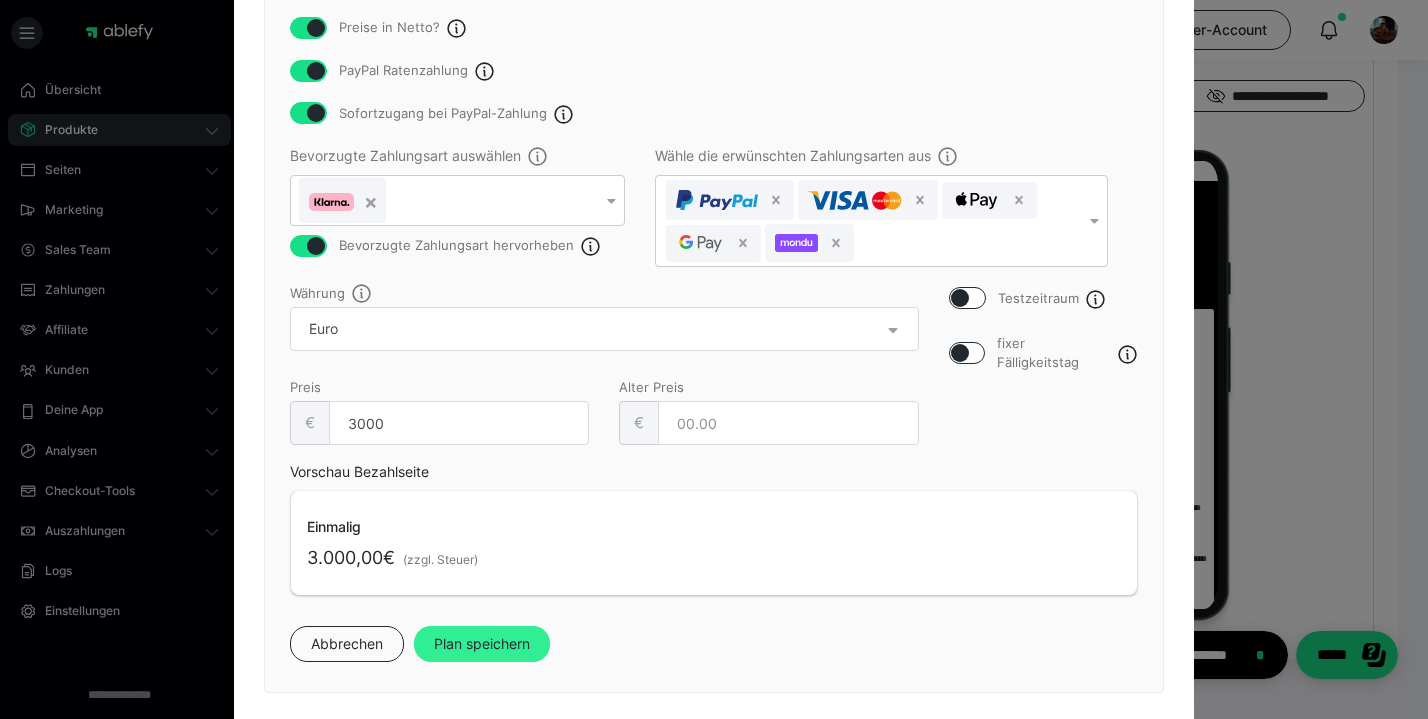 click on "Plan speichern" at bounding box center [482, 644] 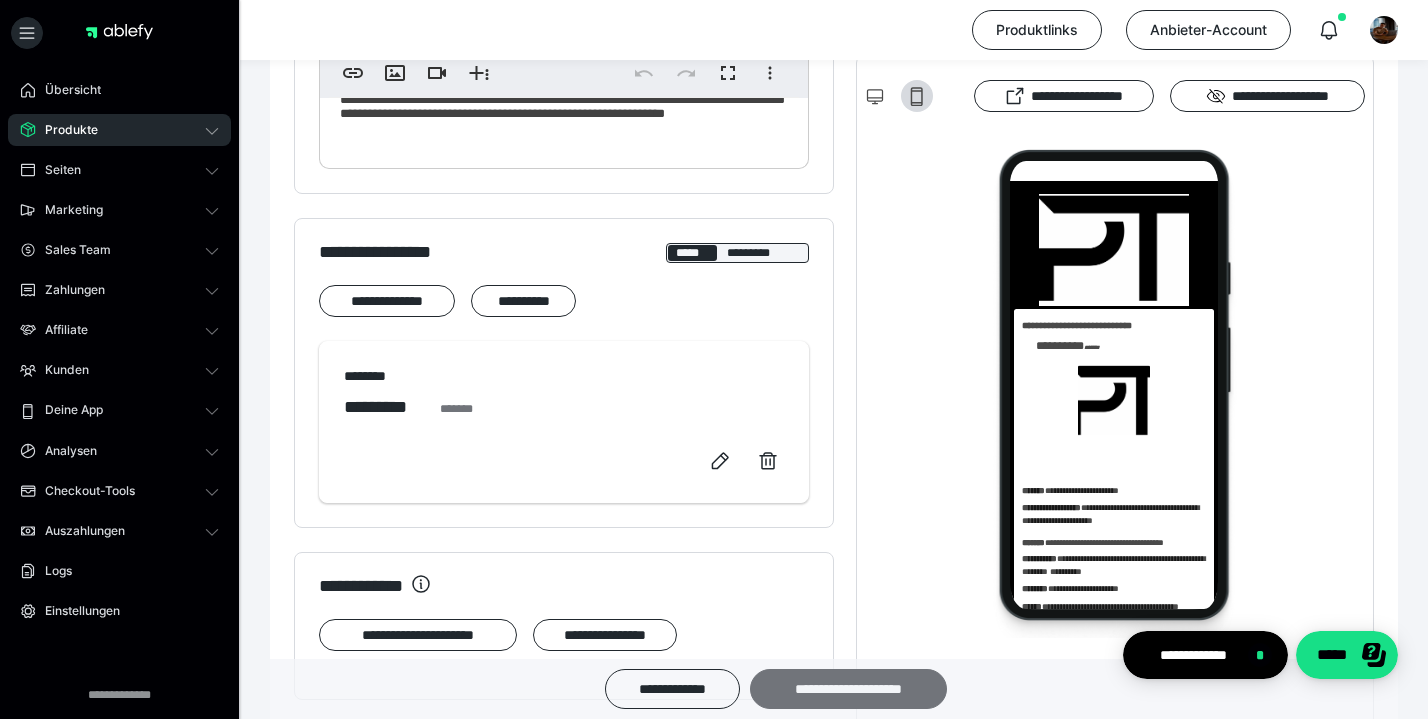 click on "**********" at bounding box center [848, 689] 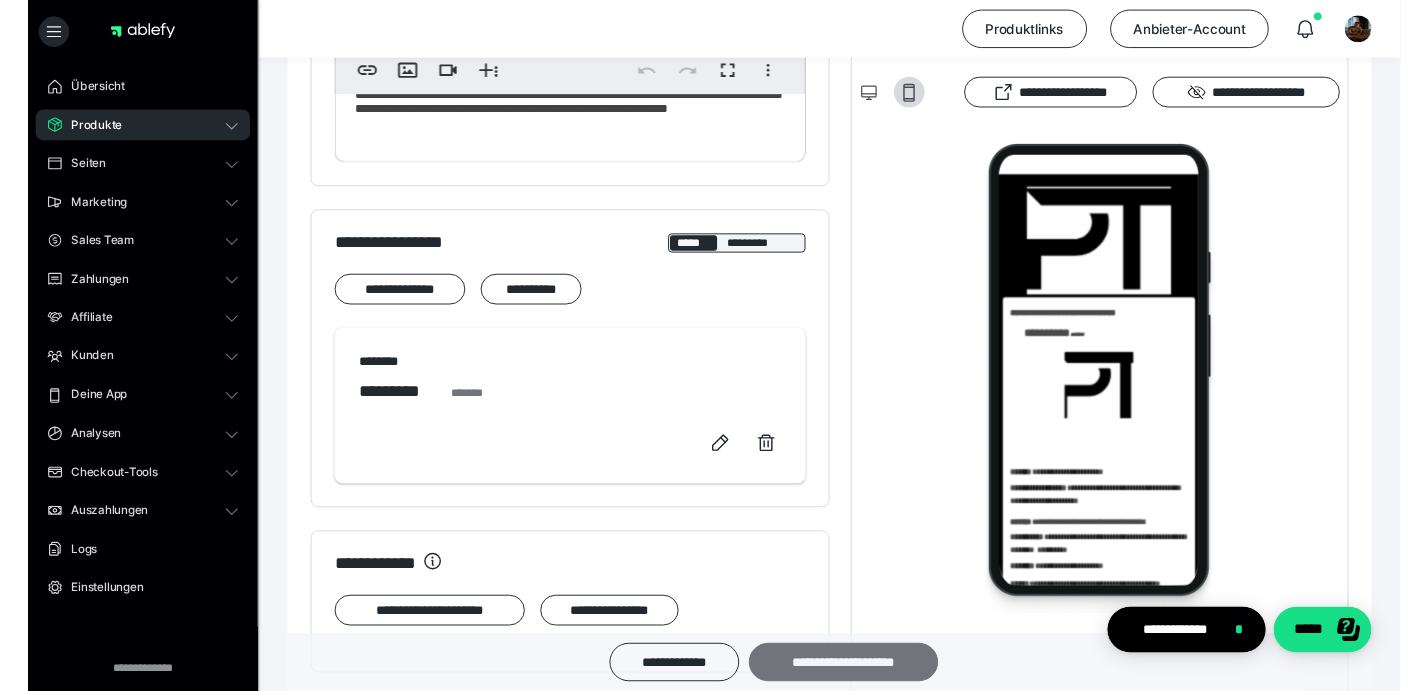 scroll, scrollTop: 0, scrollLeft: 0, axis: both 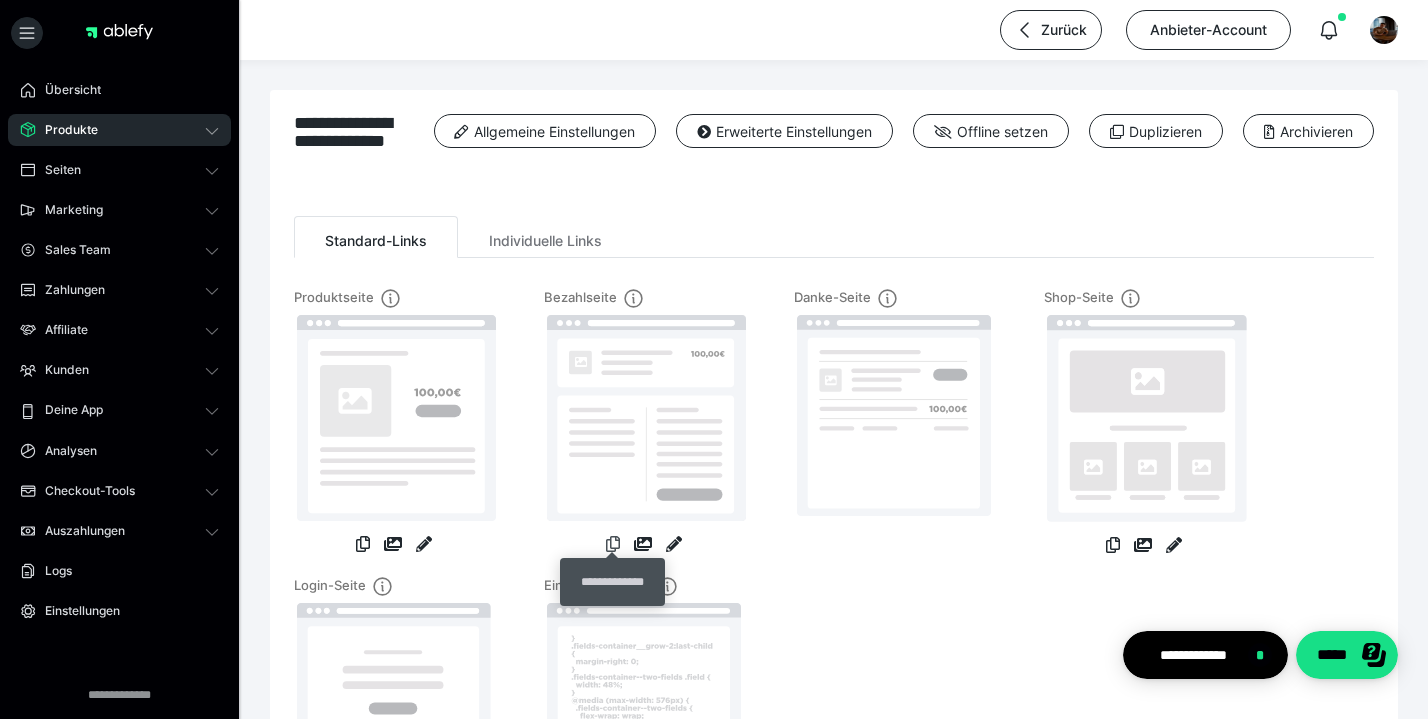 click at bounding box center [613, 544] 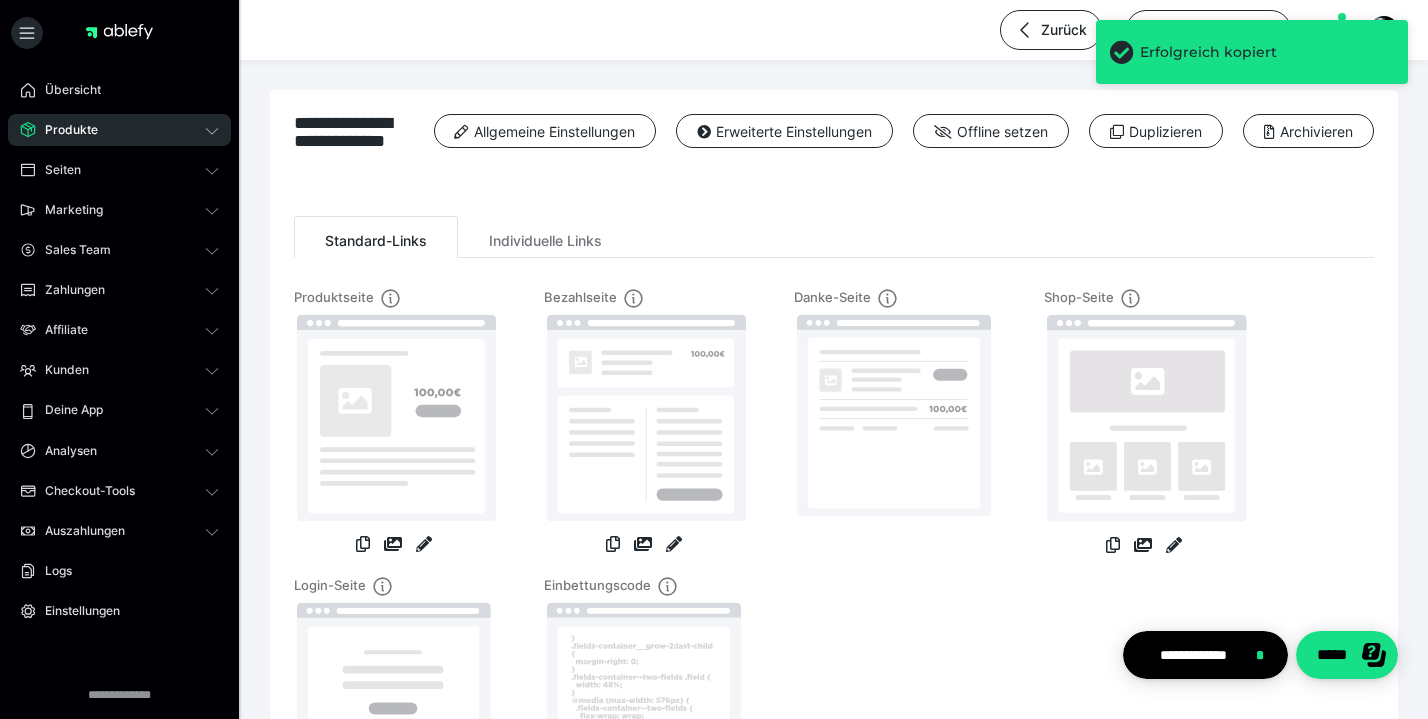 click at bounding box center (644, 424) 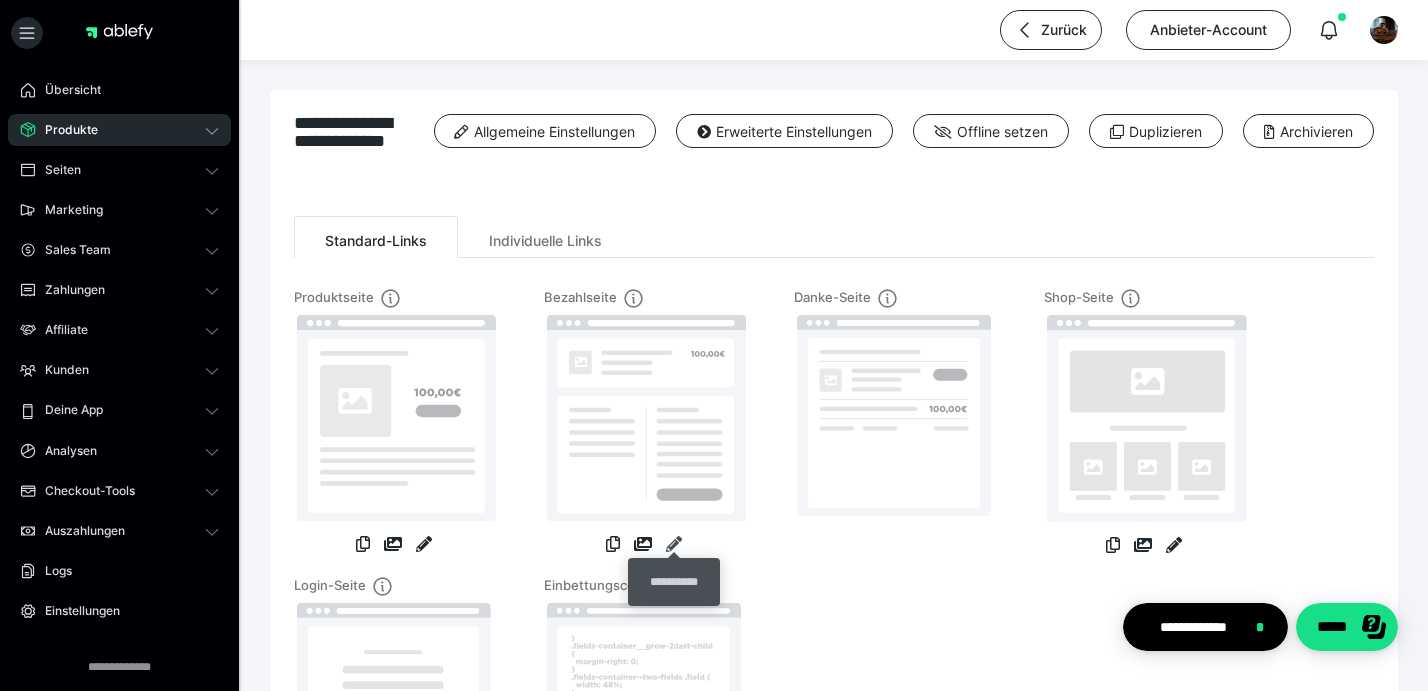 click at bounding box center [674, 544] 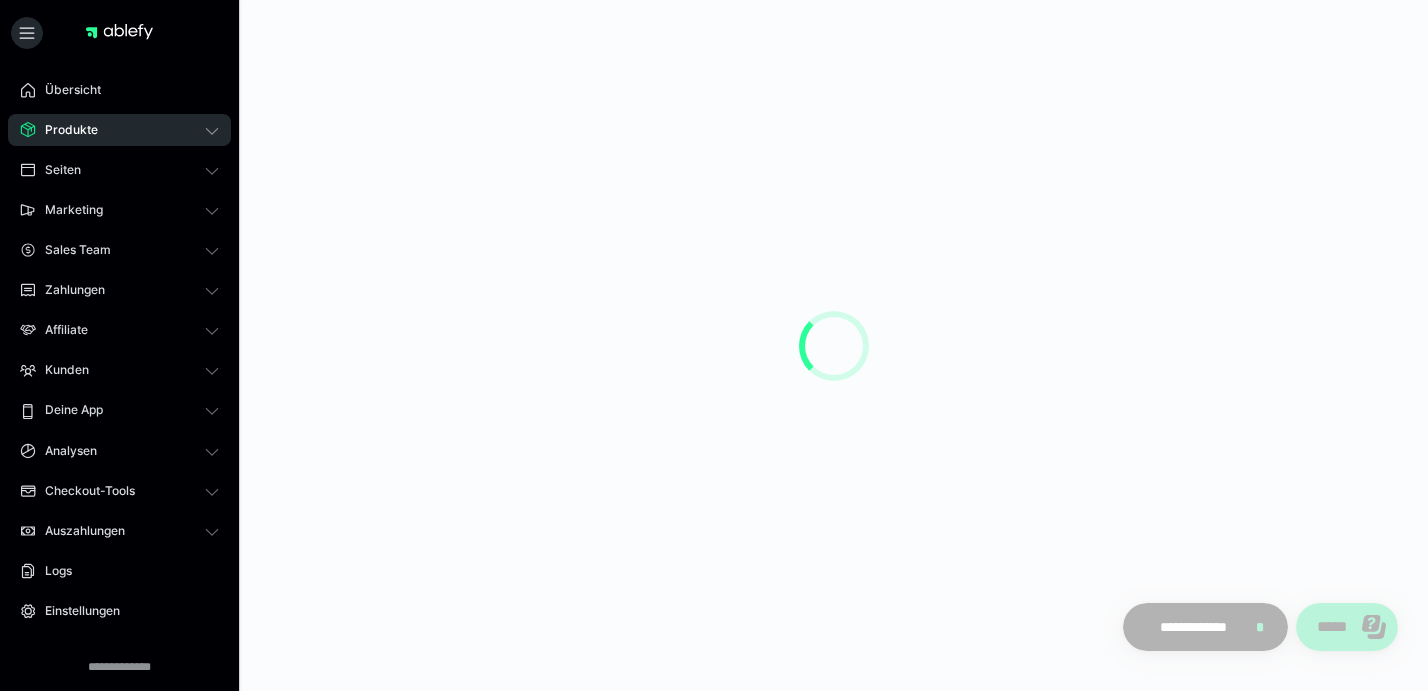 click on "Produkte" at bounding box center (119, 130) 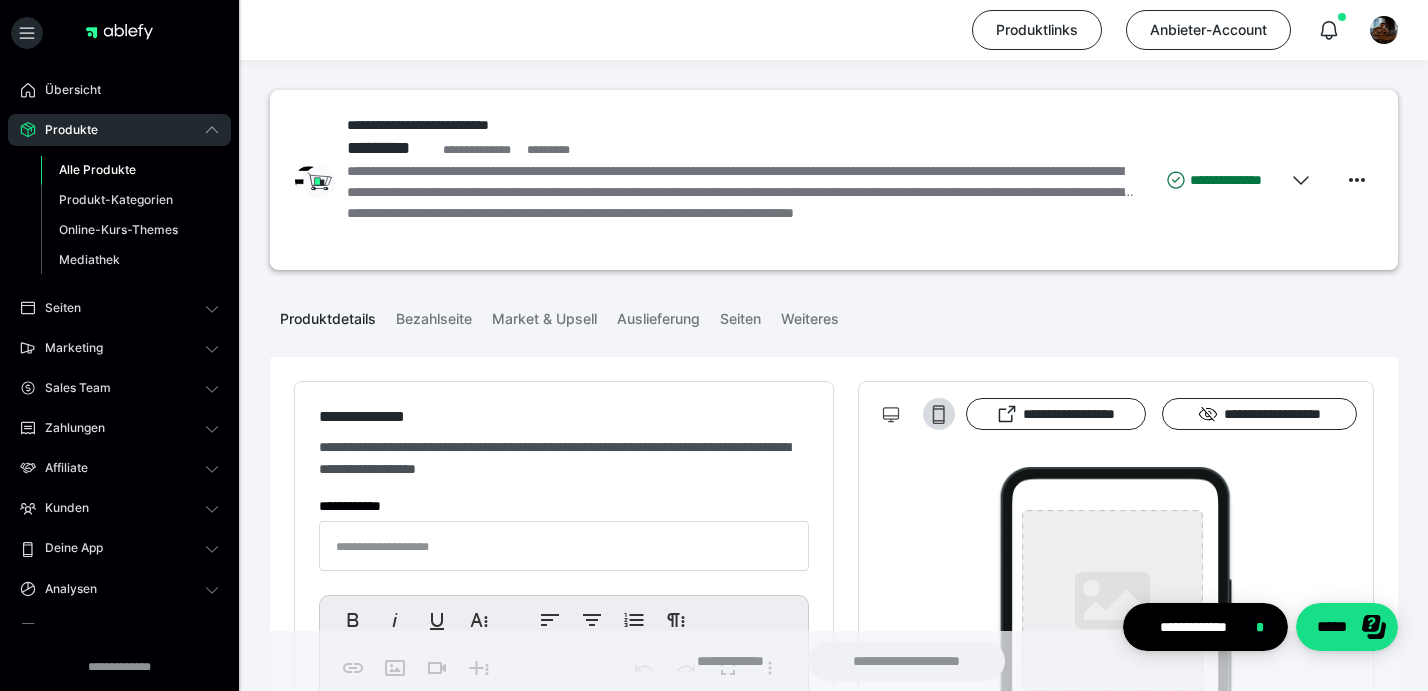 type on "**********" 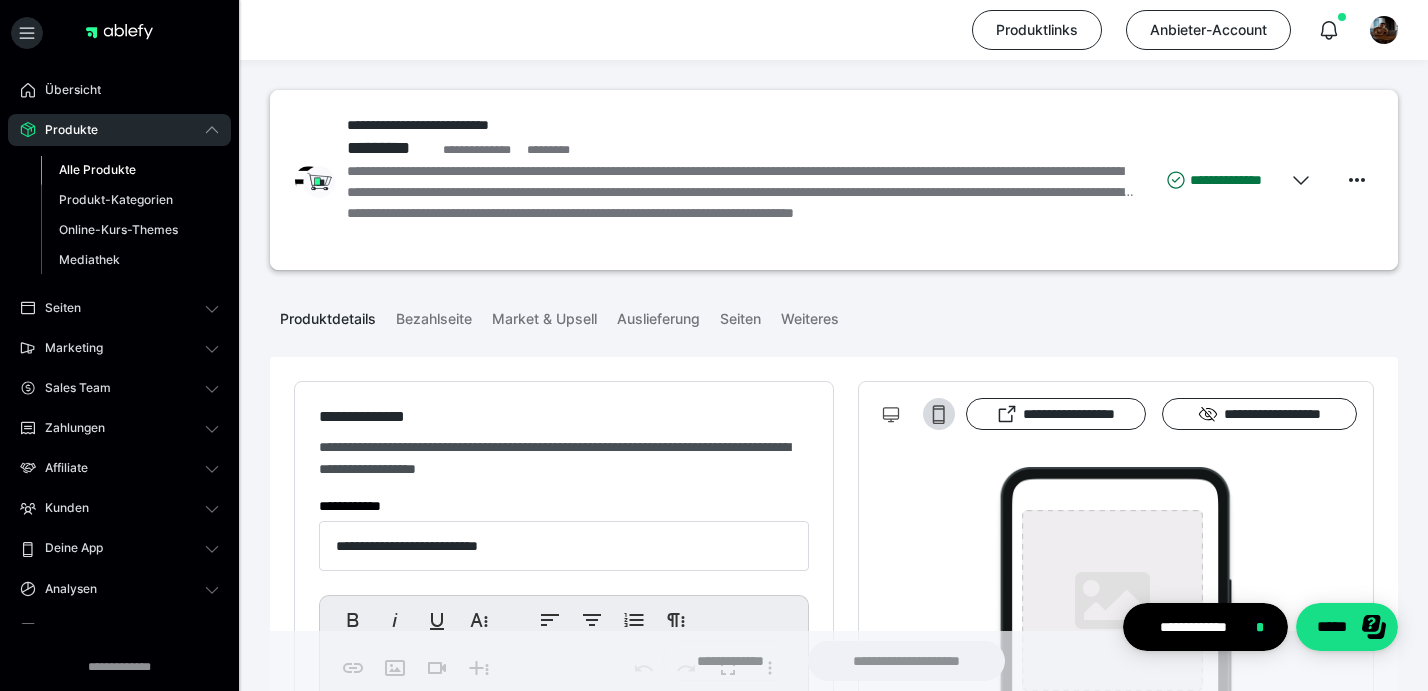 type on "**********" 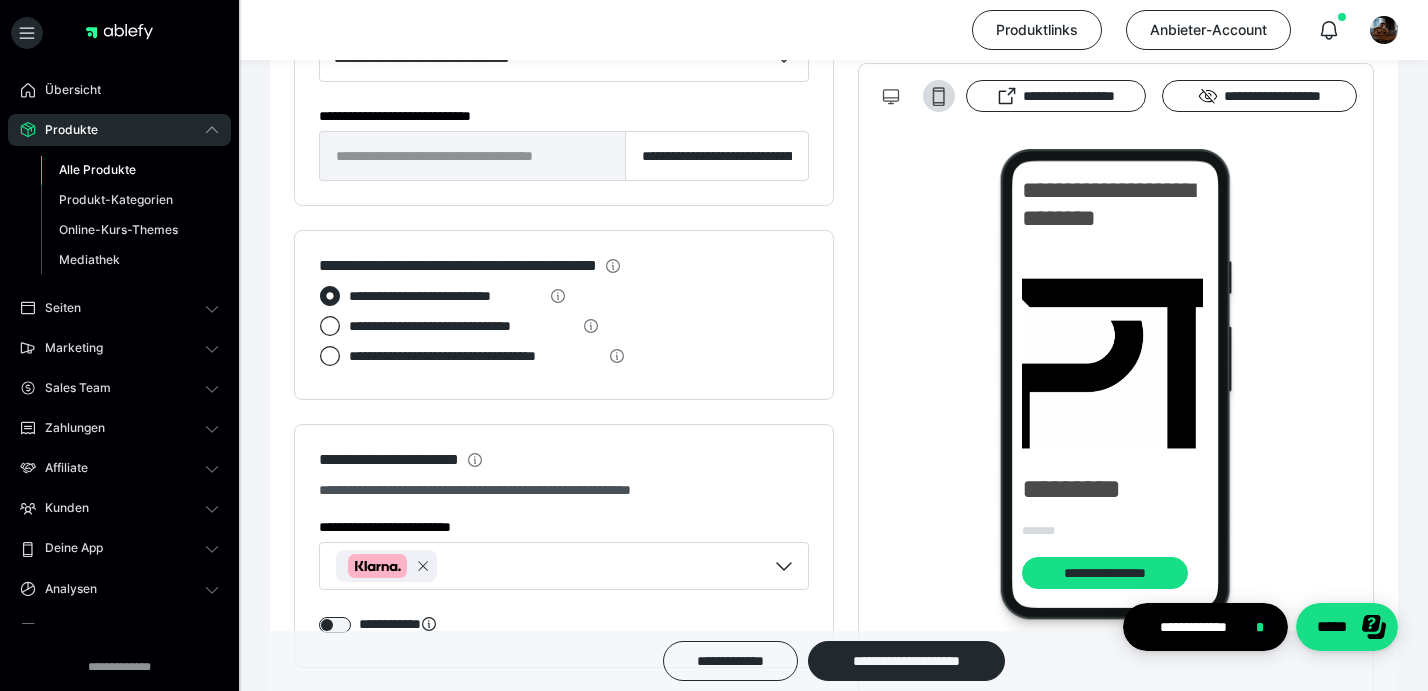 scroll, scrollTop: 1795, scrollLeft: 0, axis: vertical 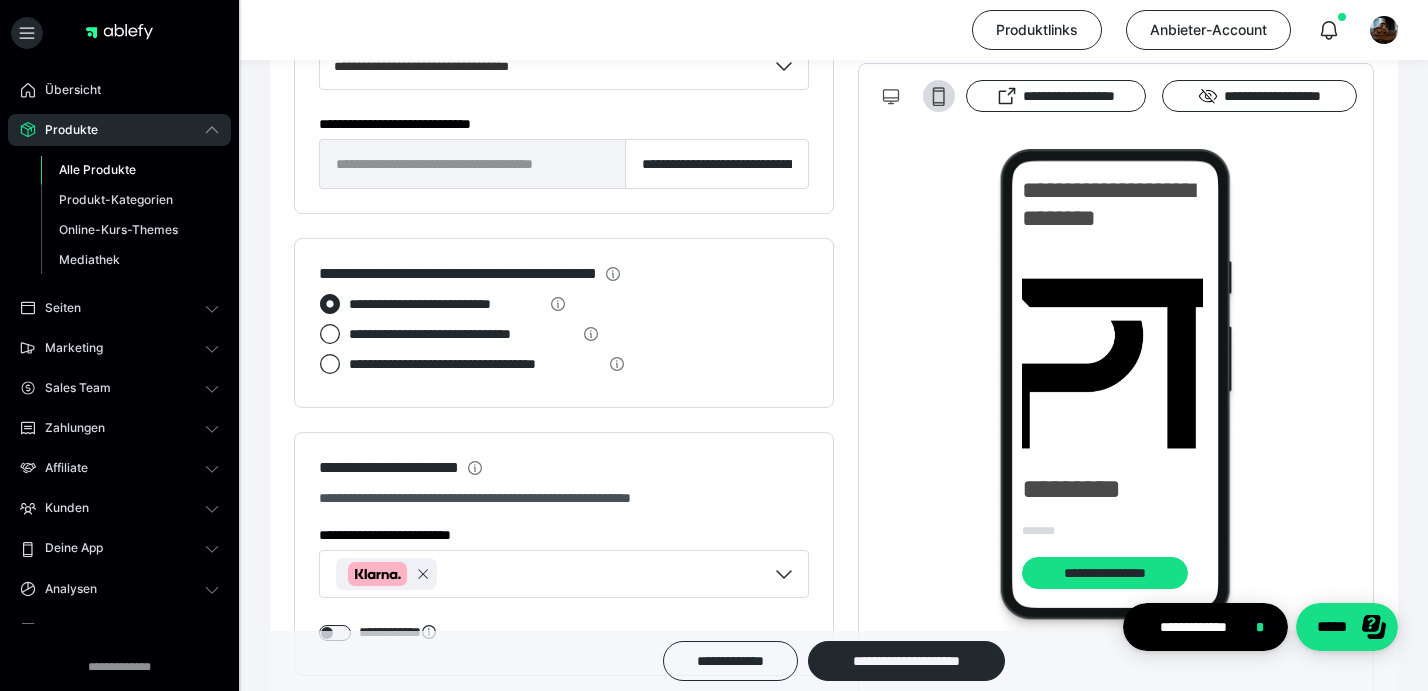 click on "Alle Produkte" at bounding box center (97, 169) 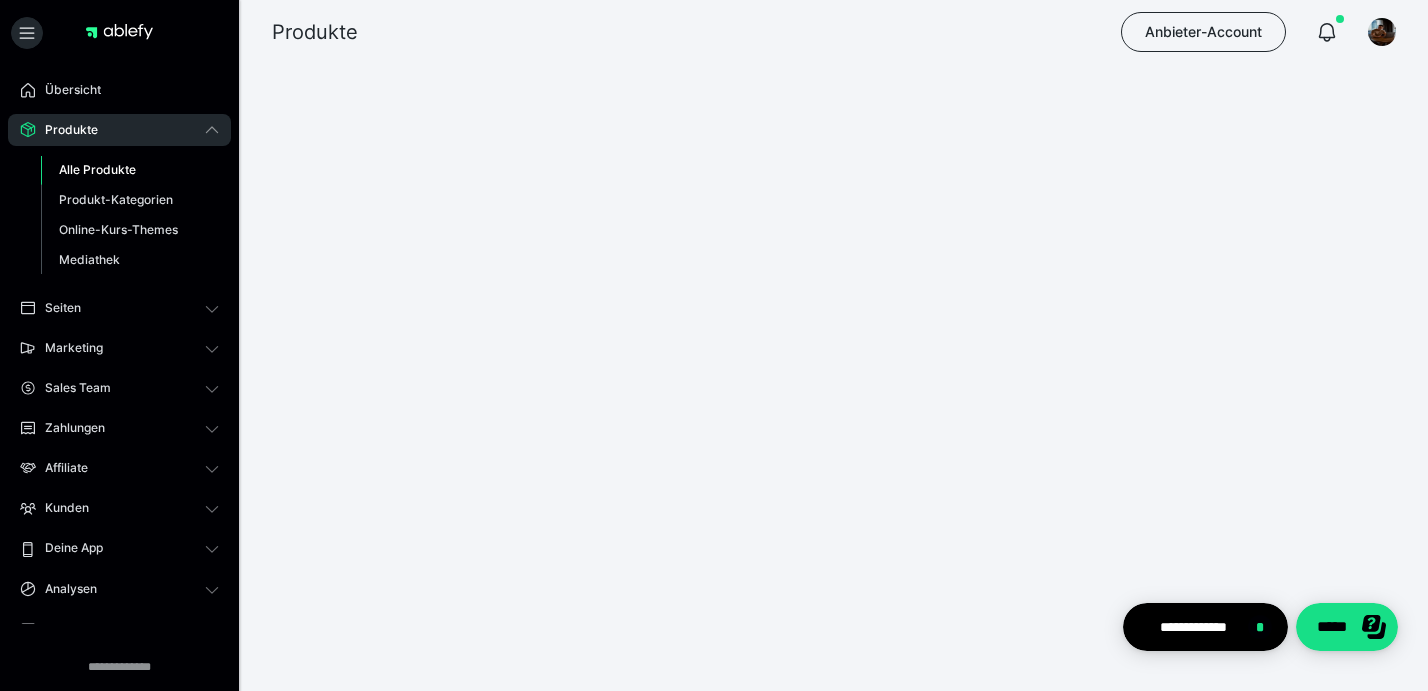 scroll, scrollTop: 0, scrollLeft: 0, axis: both 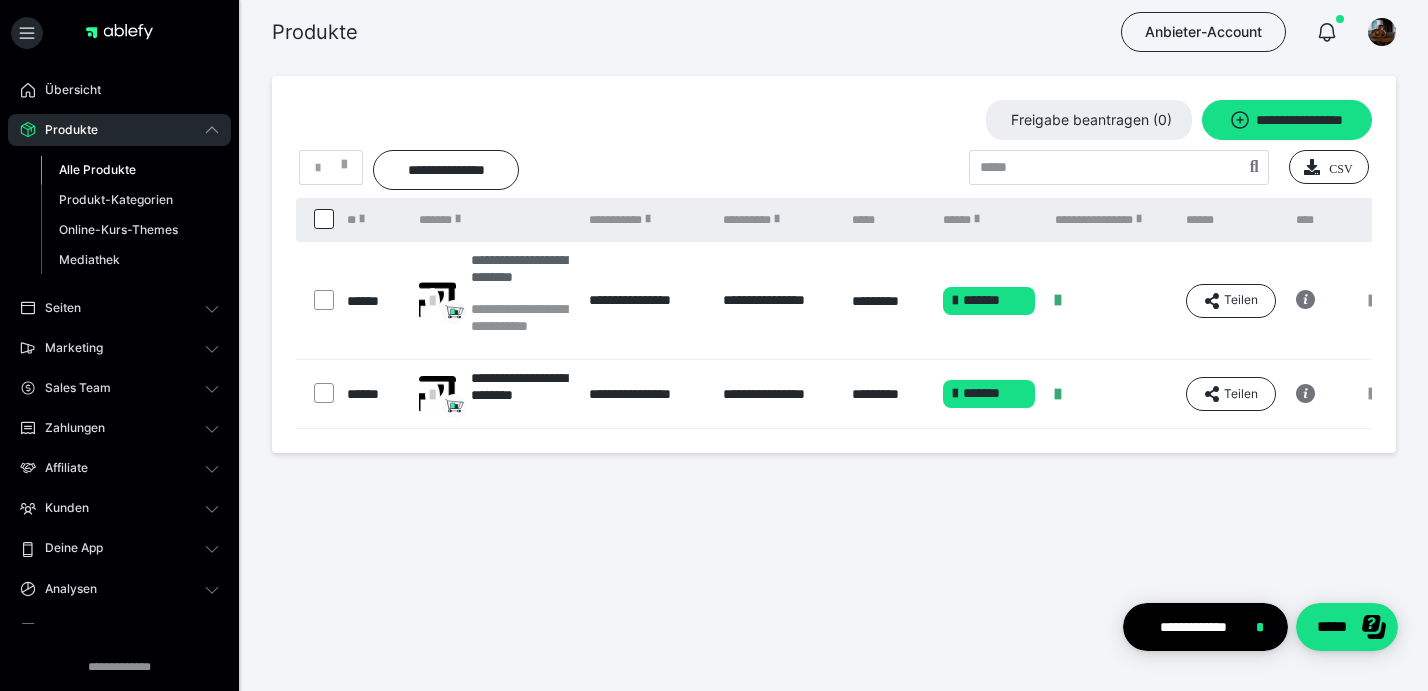 click on "**********" at bounding box center (520, 276) 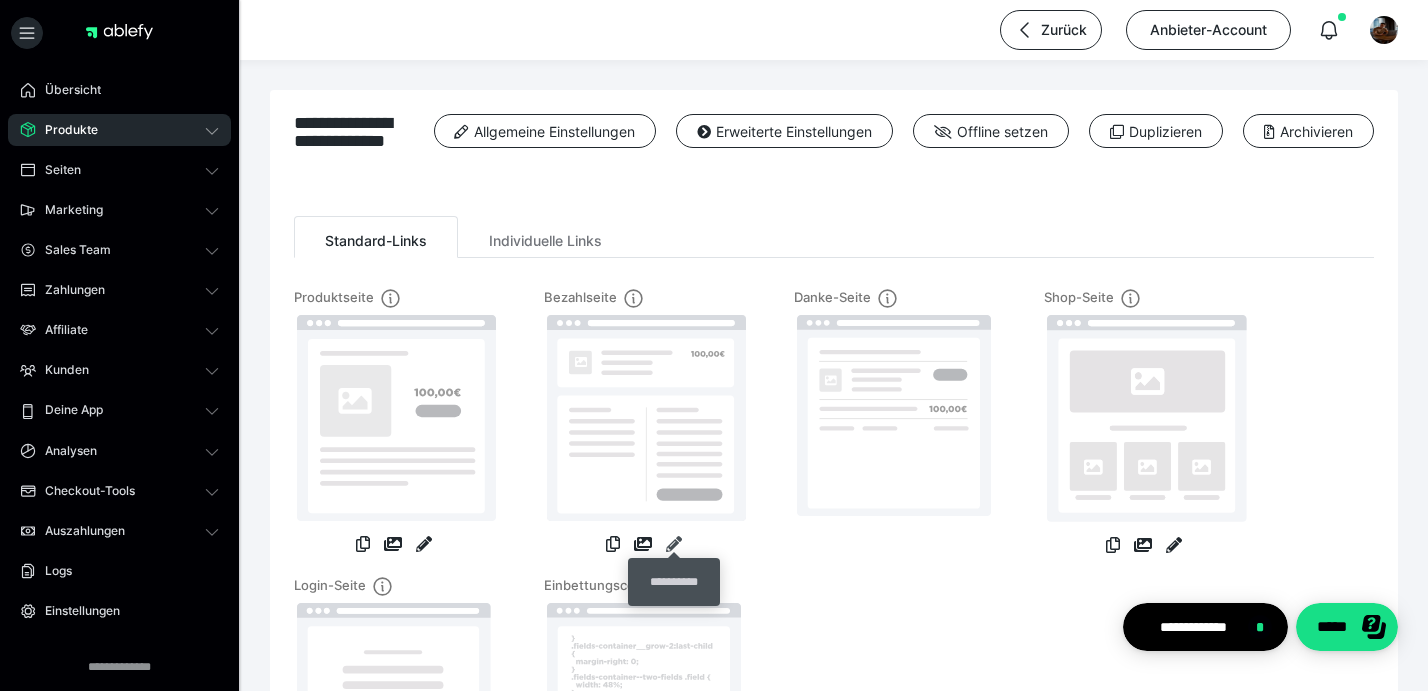 click at bounding box center (674, 544) 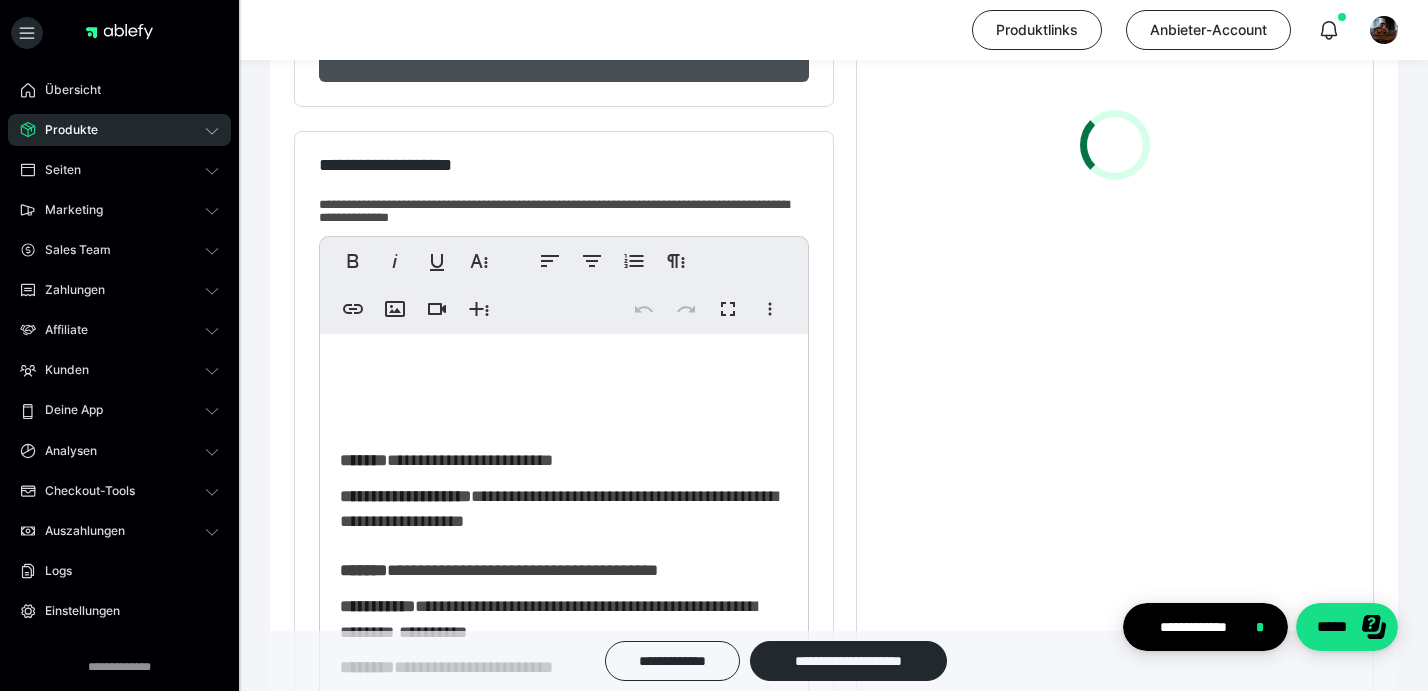 scroll, scrollTop: 650, scrollLeft: 0, axis: vertical 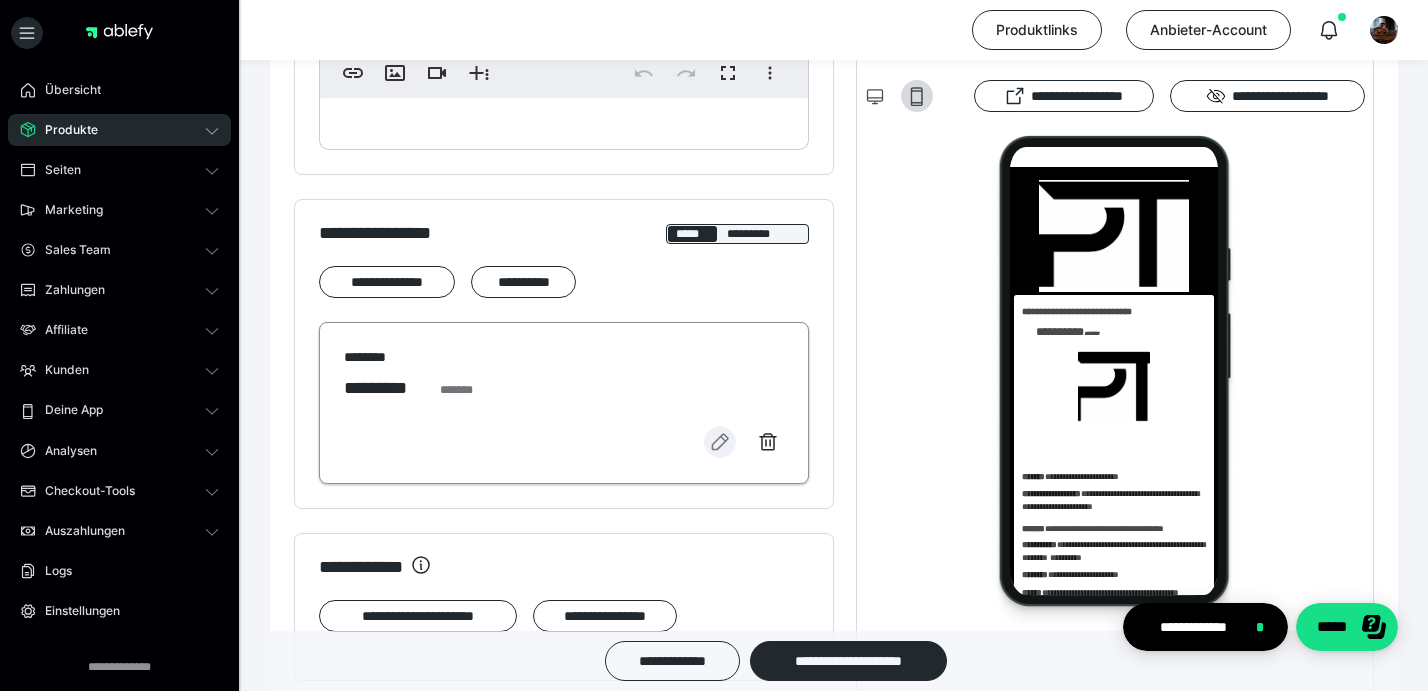 click 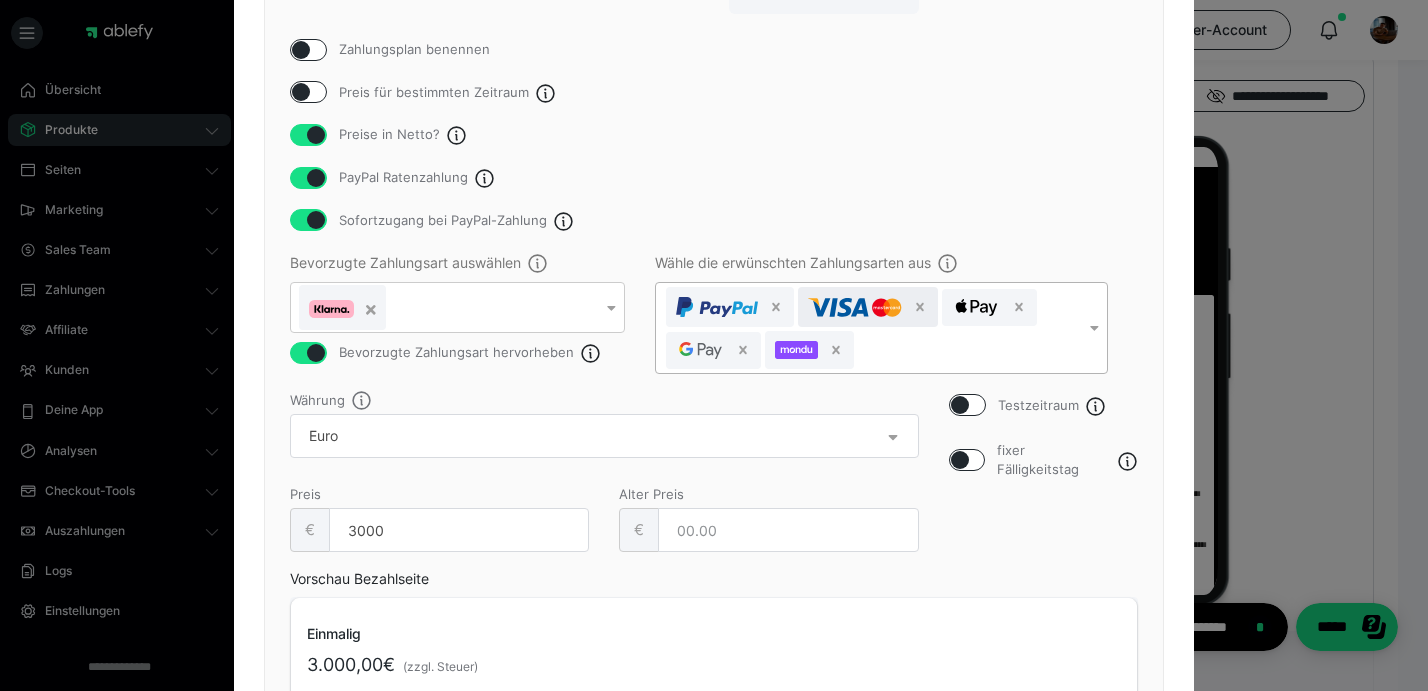 scroll, scrollTop: 244, scrollLeft: 0, axis: vertical 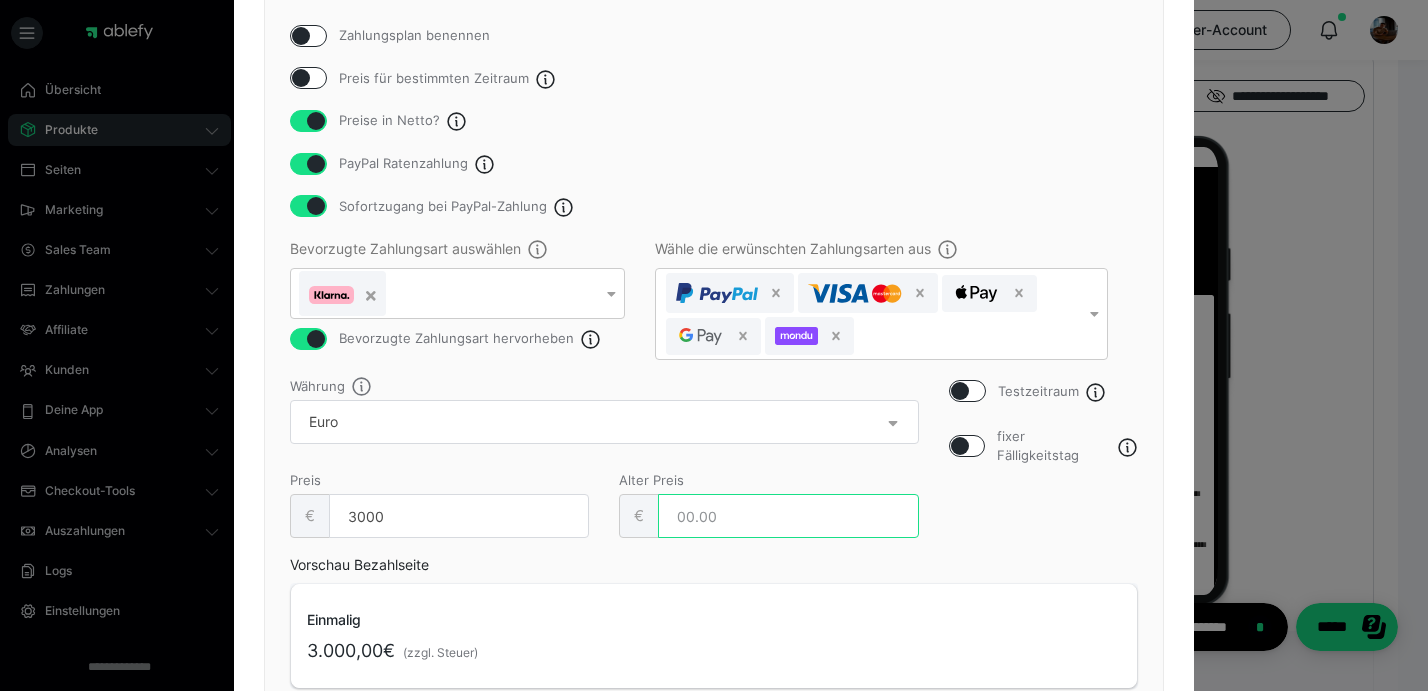 click at bounding box center (788, 516) 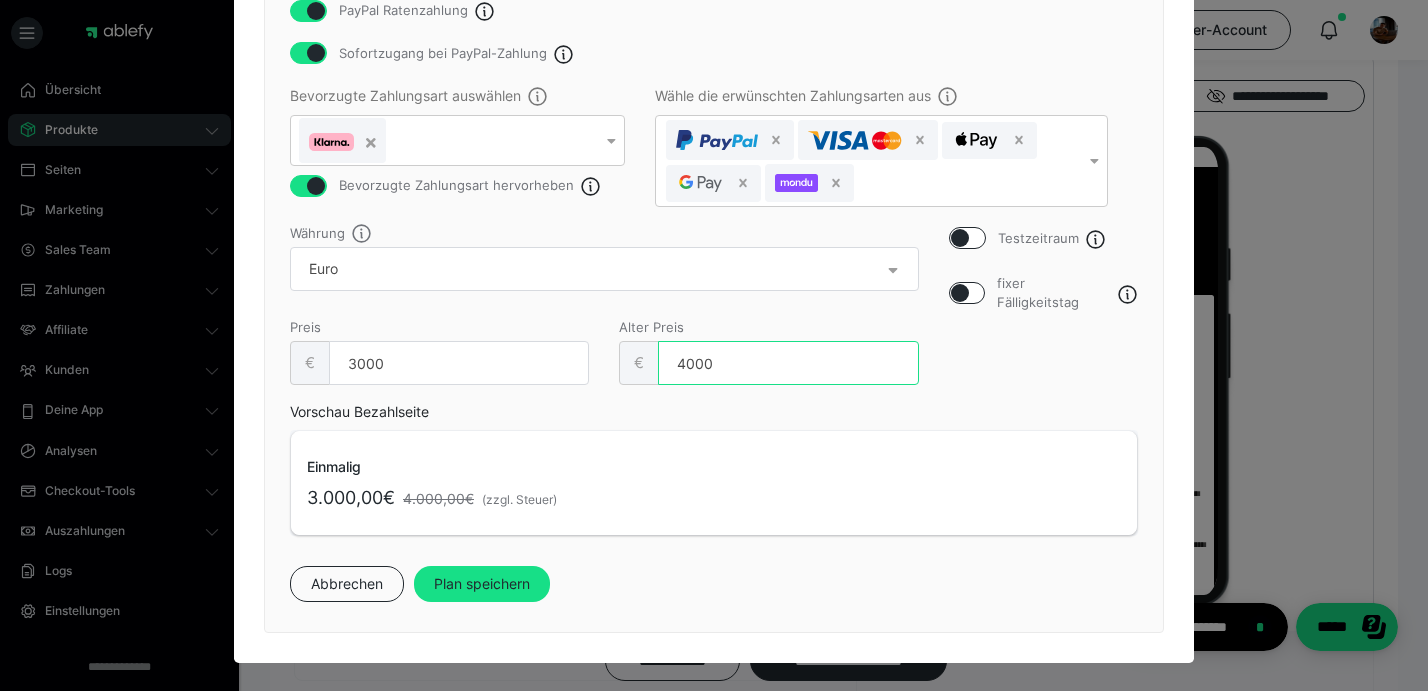 scroll, scrollTop: 397, scrollLeft: 0, axis: vertical 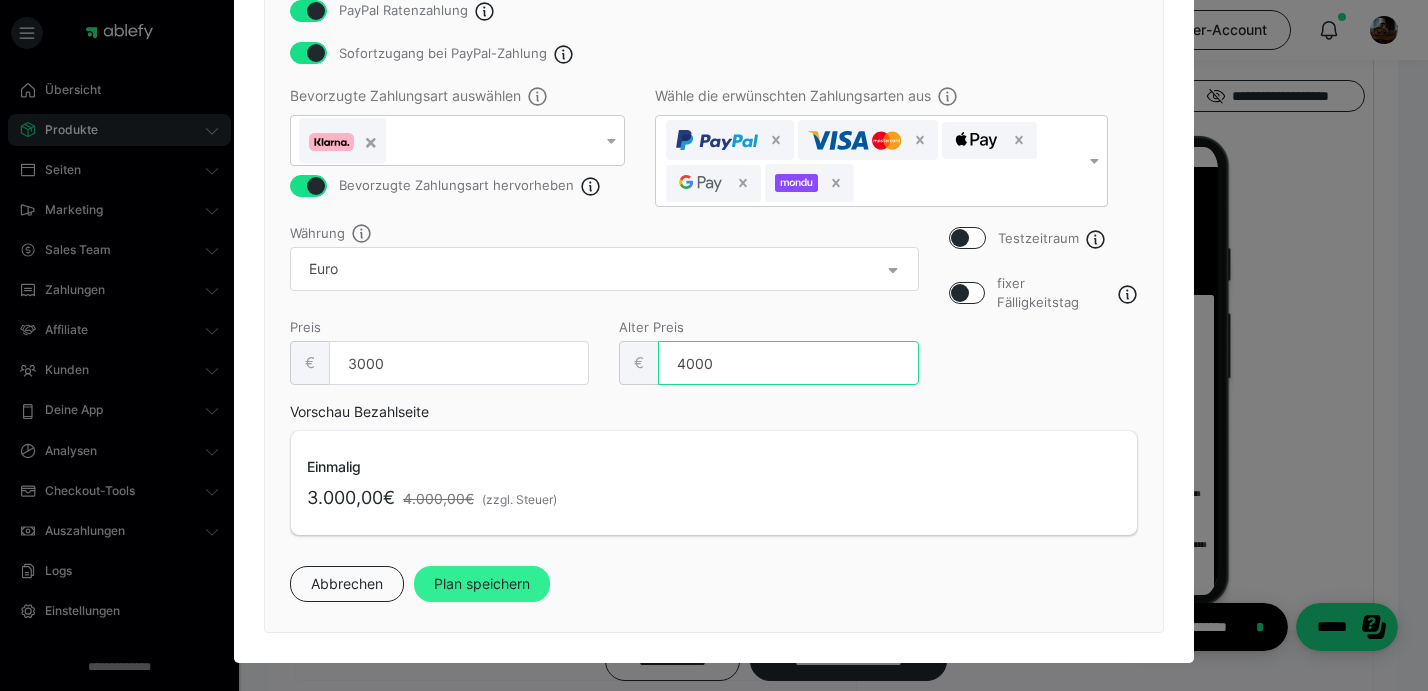 type on "4000" 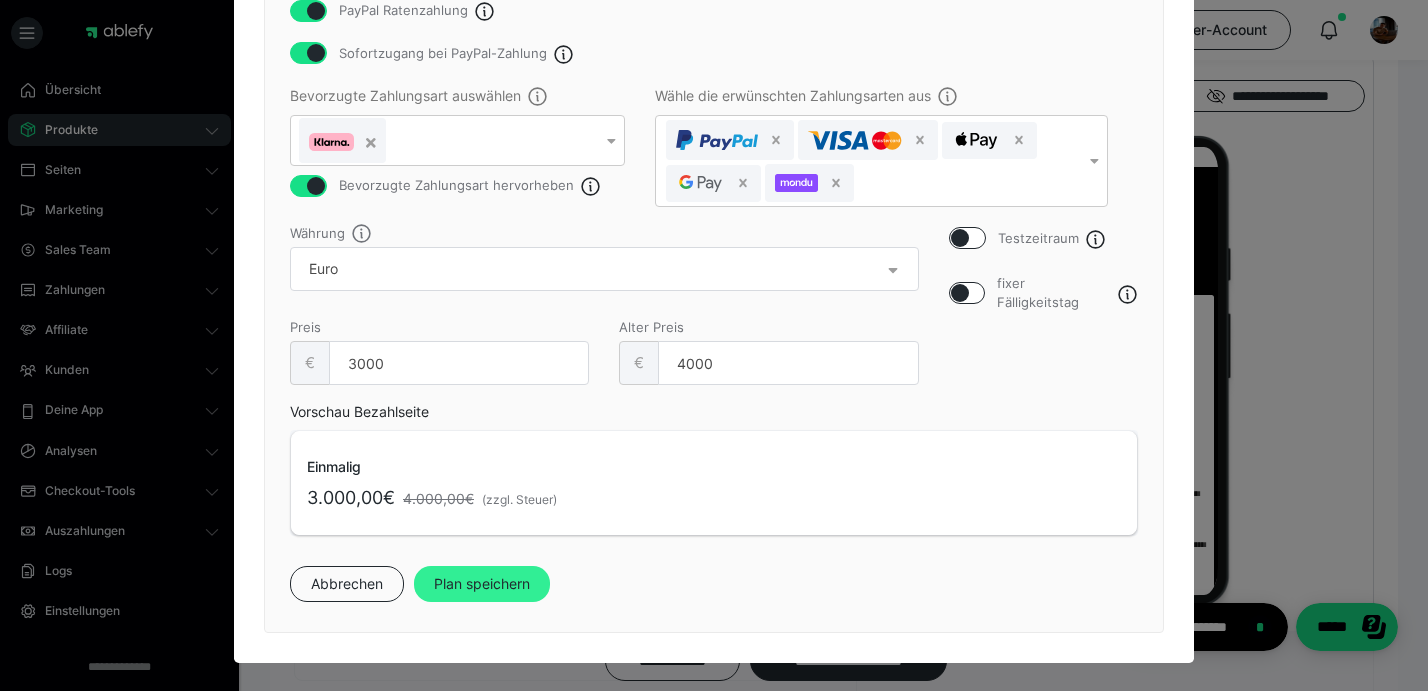 click on "Plan speichern" at bounding box center (482, 584) 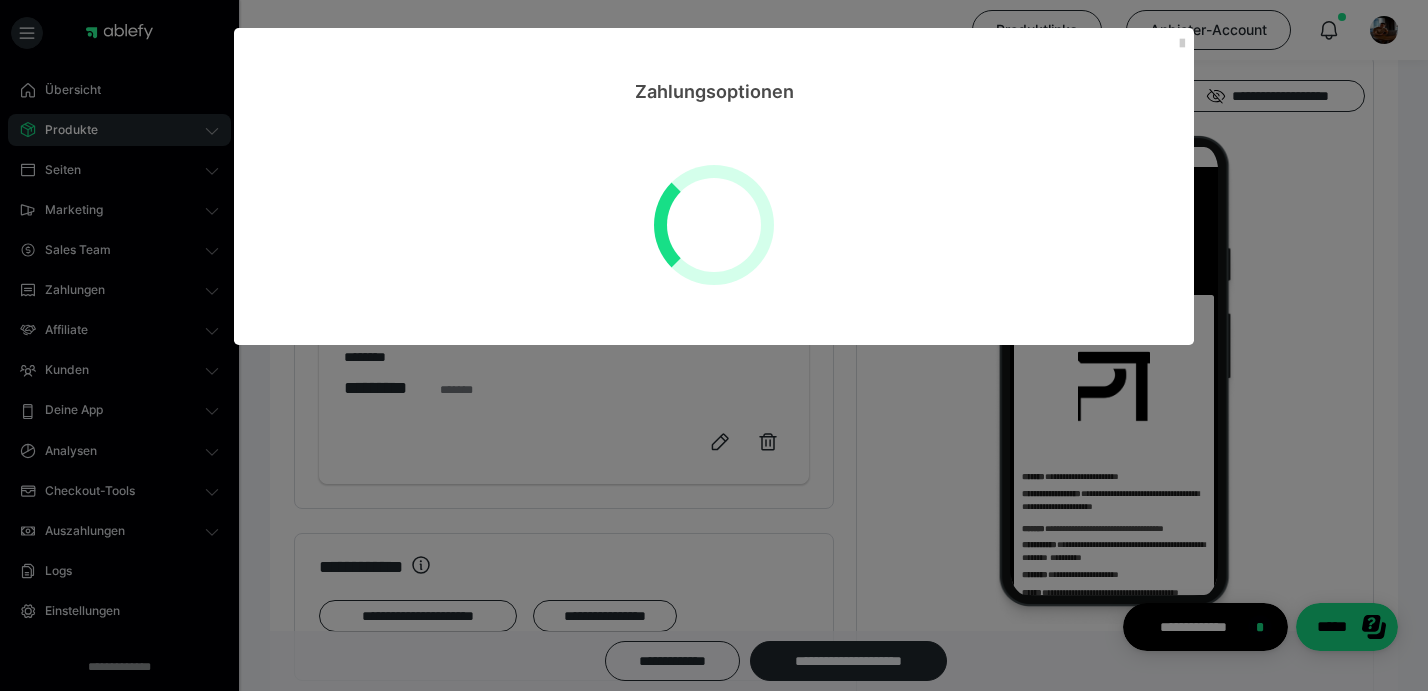scroll, scrollTop: 0, scrollLeft: 0, axis: both 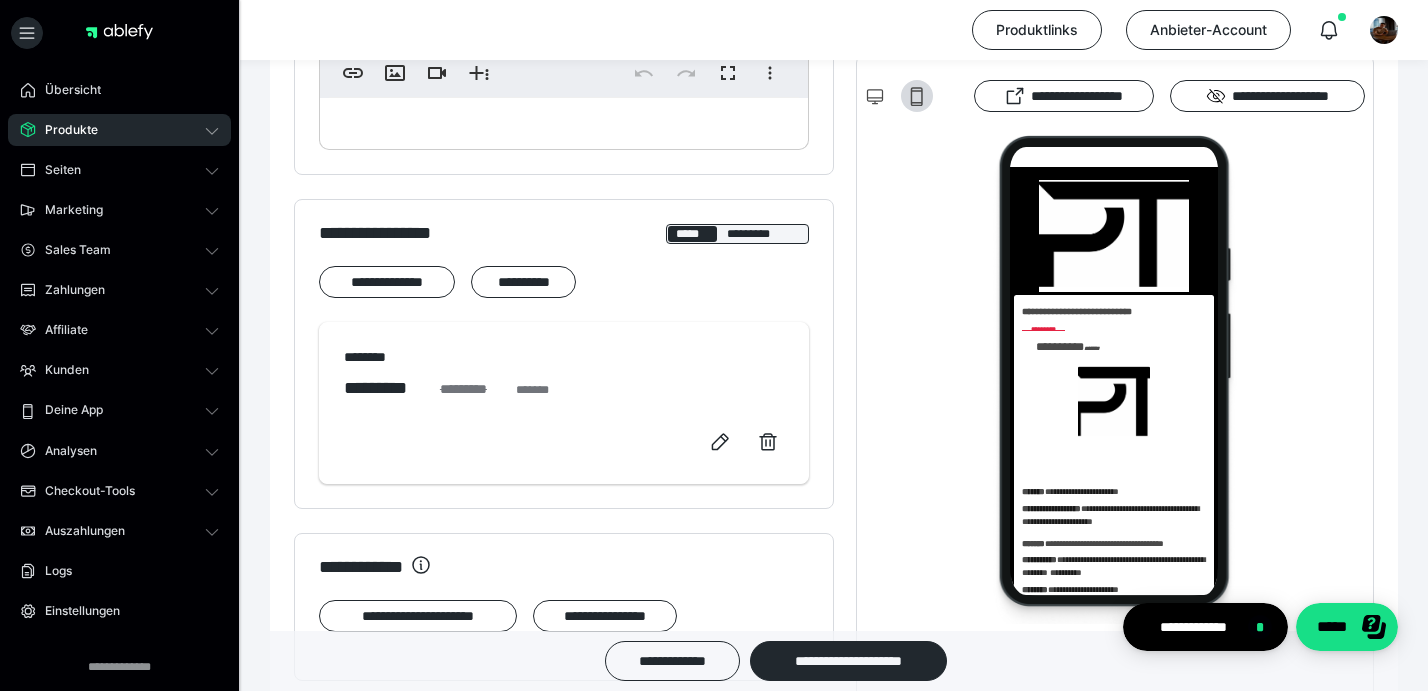click on "**********" at bounding box center [834, 1370] 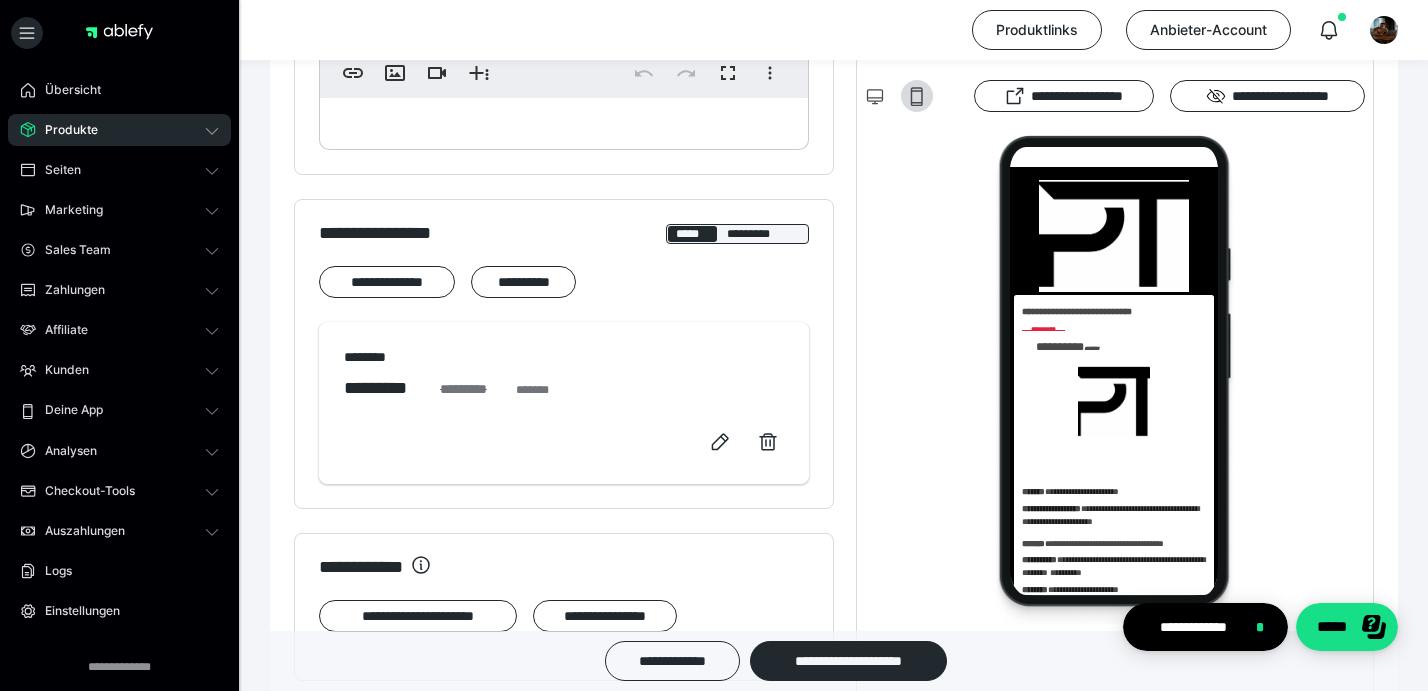 click on "**********" at bounding box center [834, 1370] 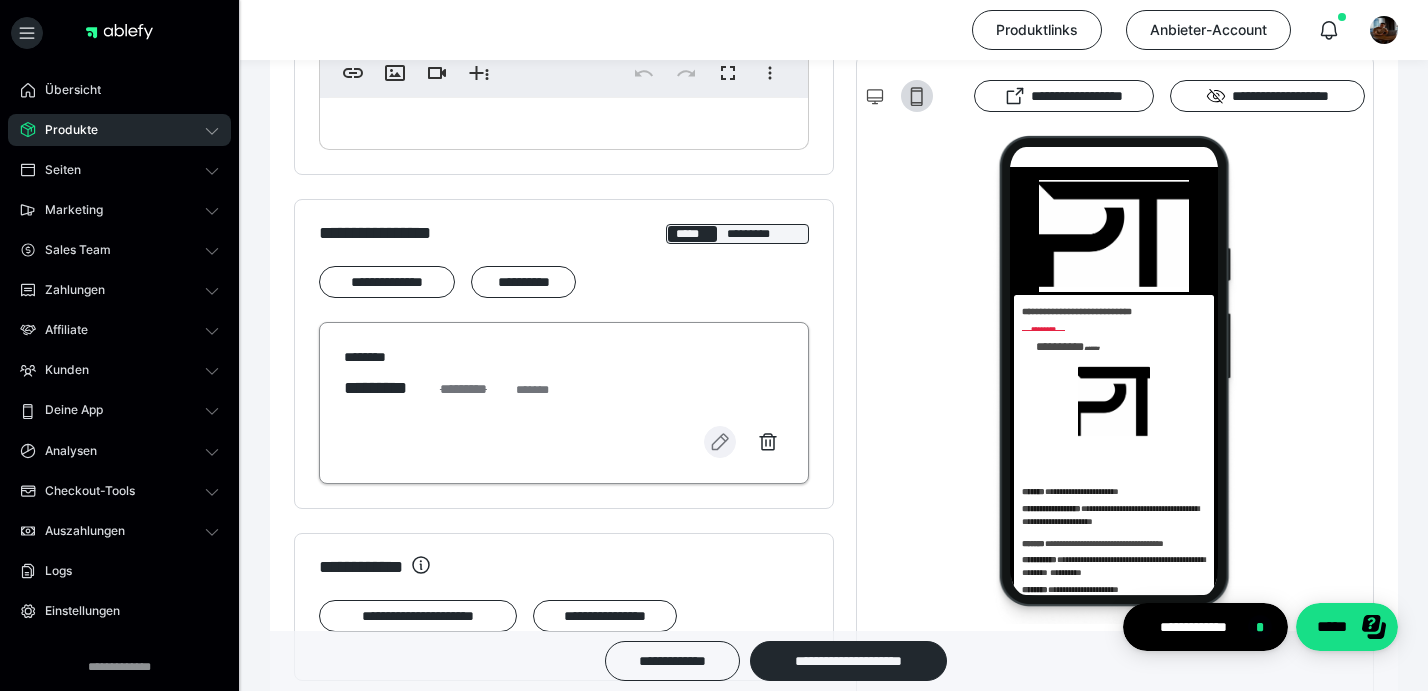 click 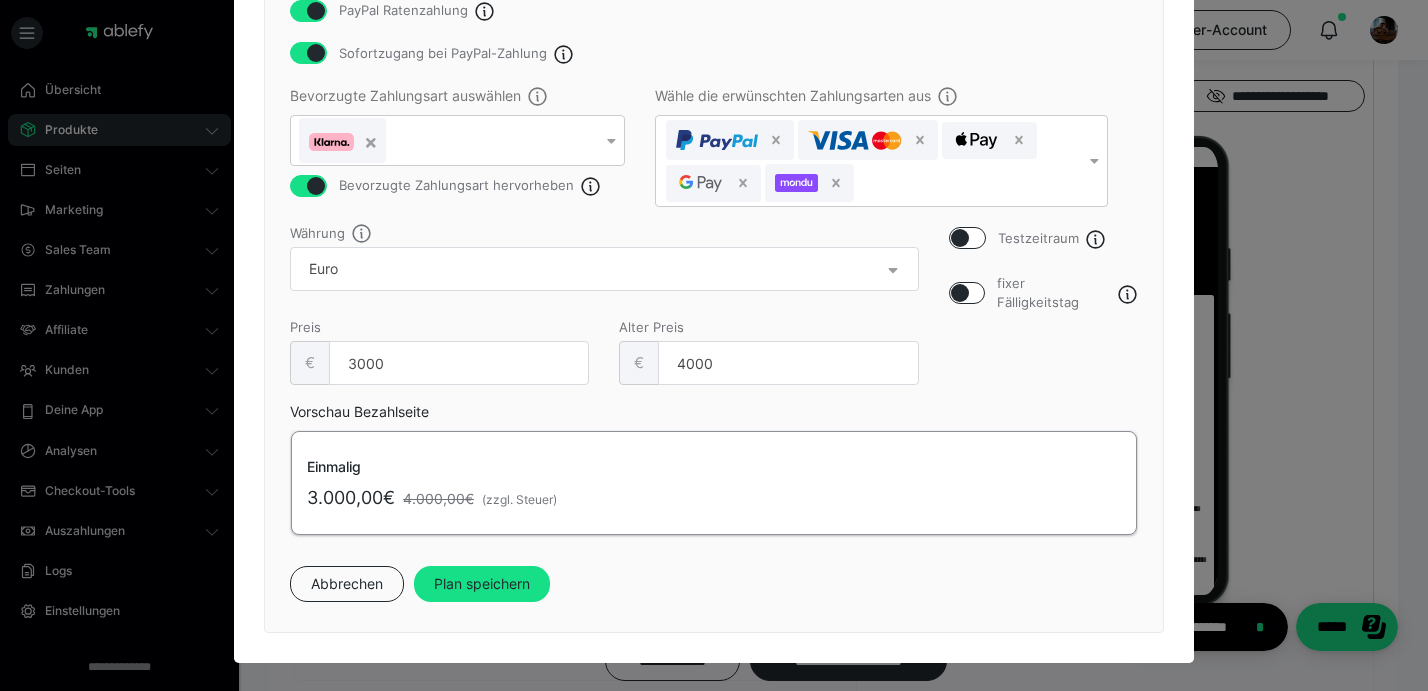 scroll, scrollTop: 397, scrollLeft: 0, axis: vertical 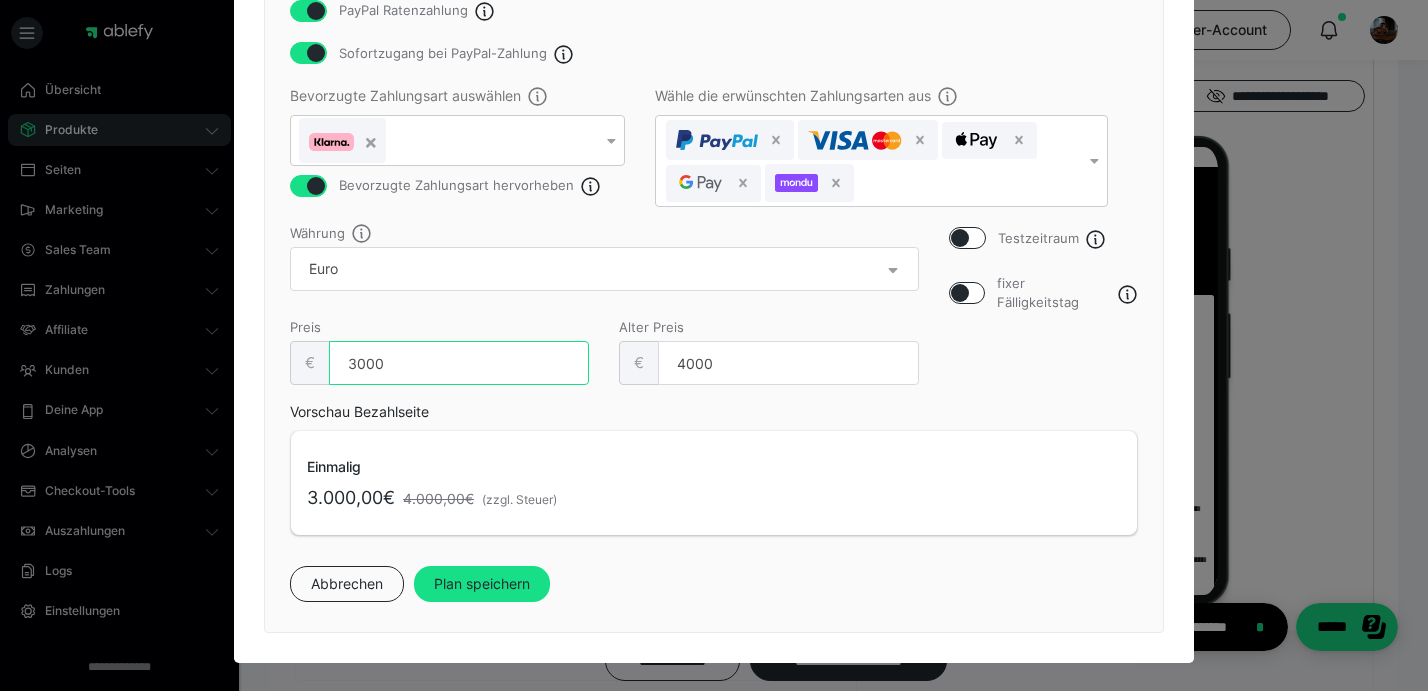 drag, startPoint x: 429, startPoint y: 367, endPoint x: 343, endPoint y: 355, distance: 86.833176 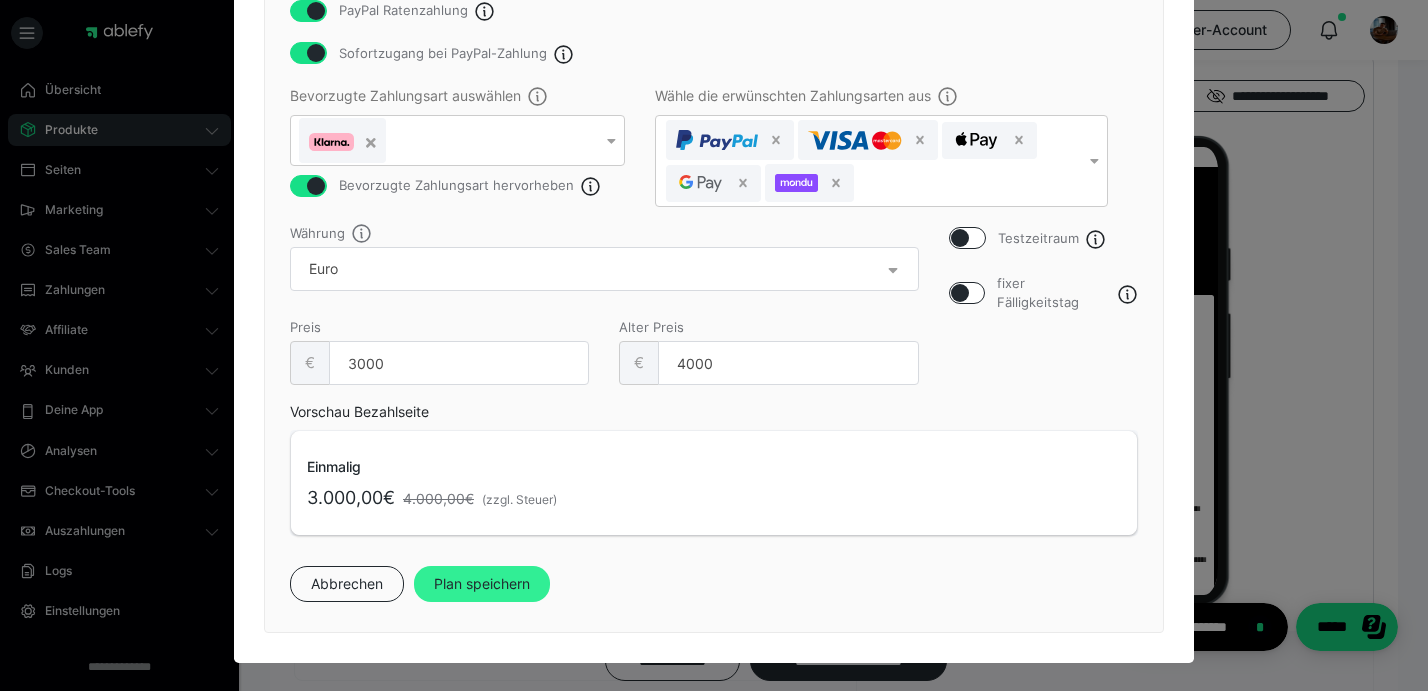 click on "Plan speichern" at bounding box center [482, 584] 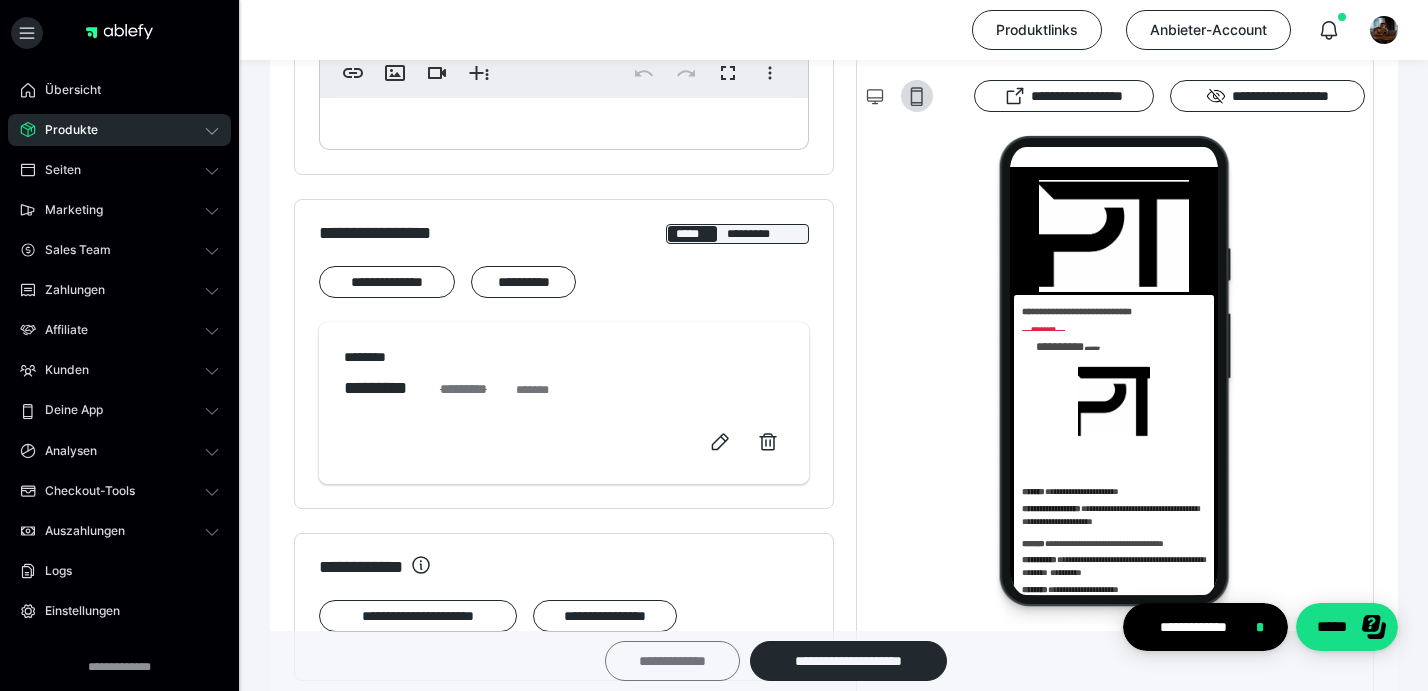 click on "**********" at bounding box center (672, 661) 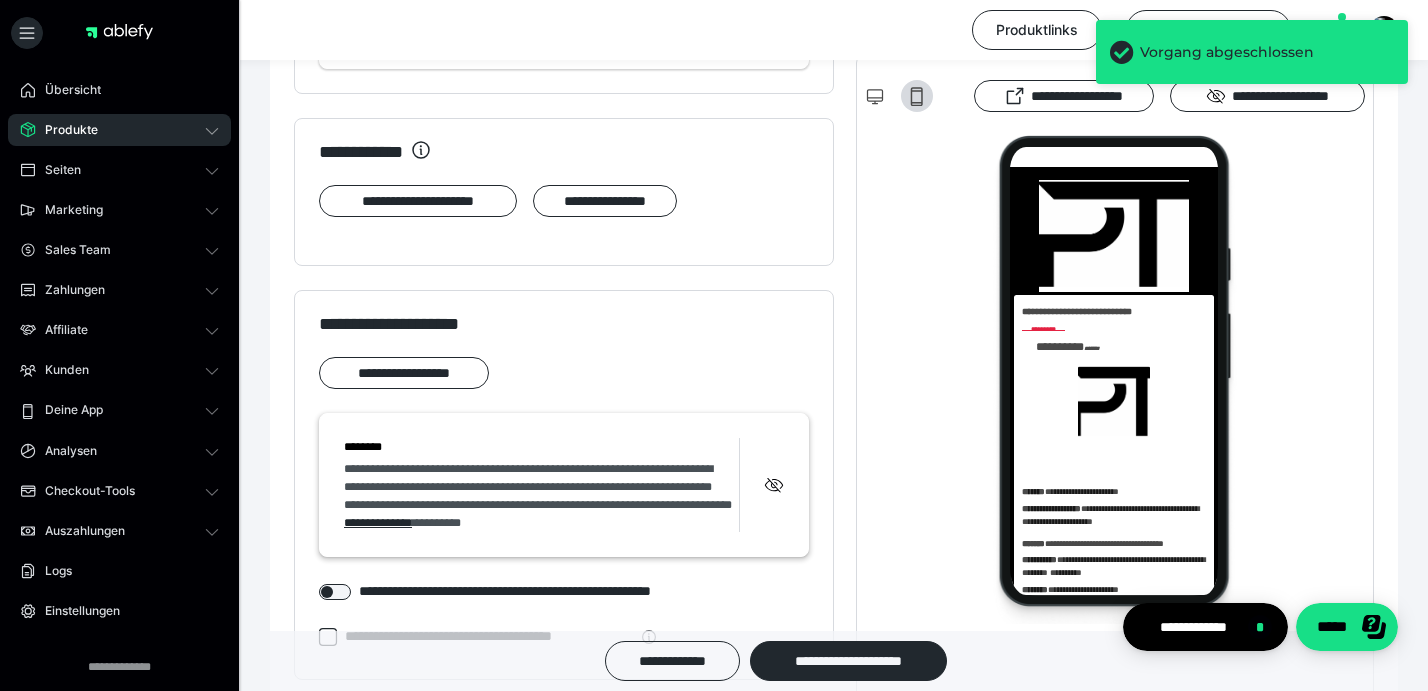 scroll, scrollTop: 1503, scrollLeft: 0, axis: vertical 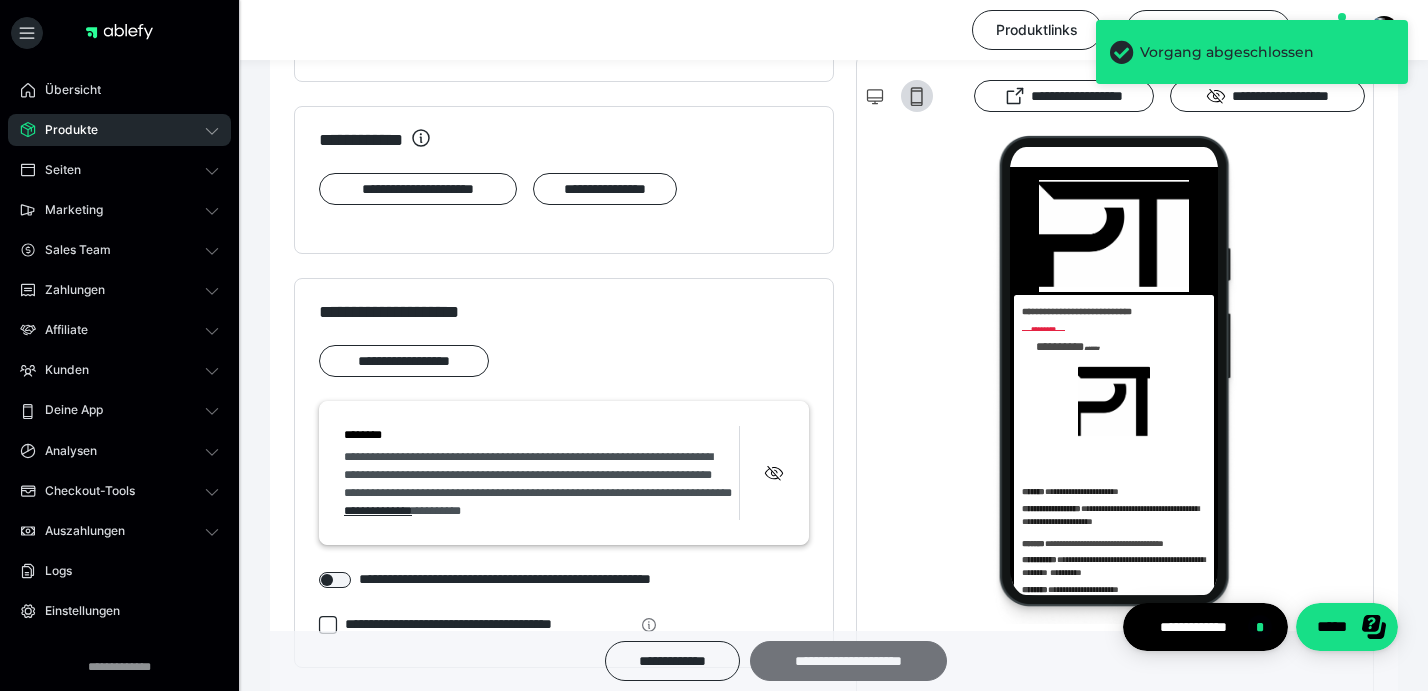 click on "**********" at bounding box center [848, 661] 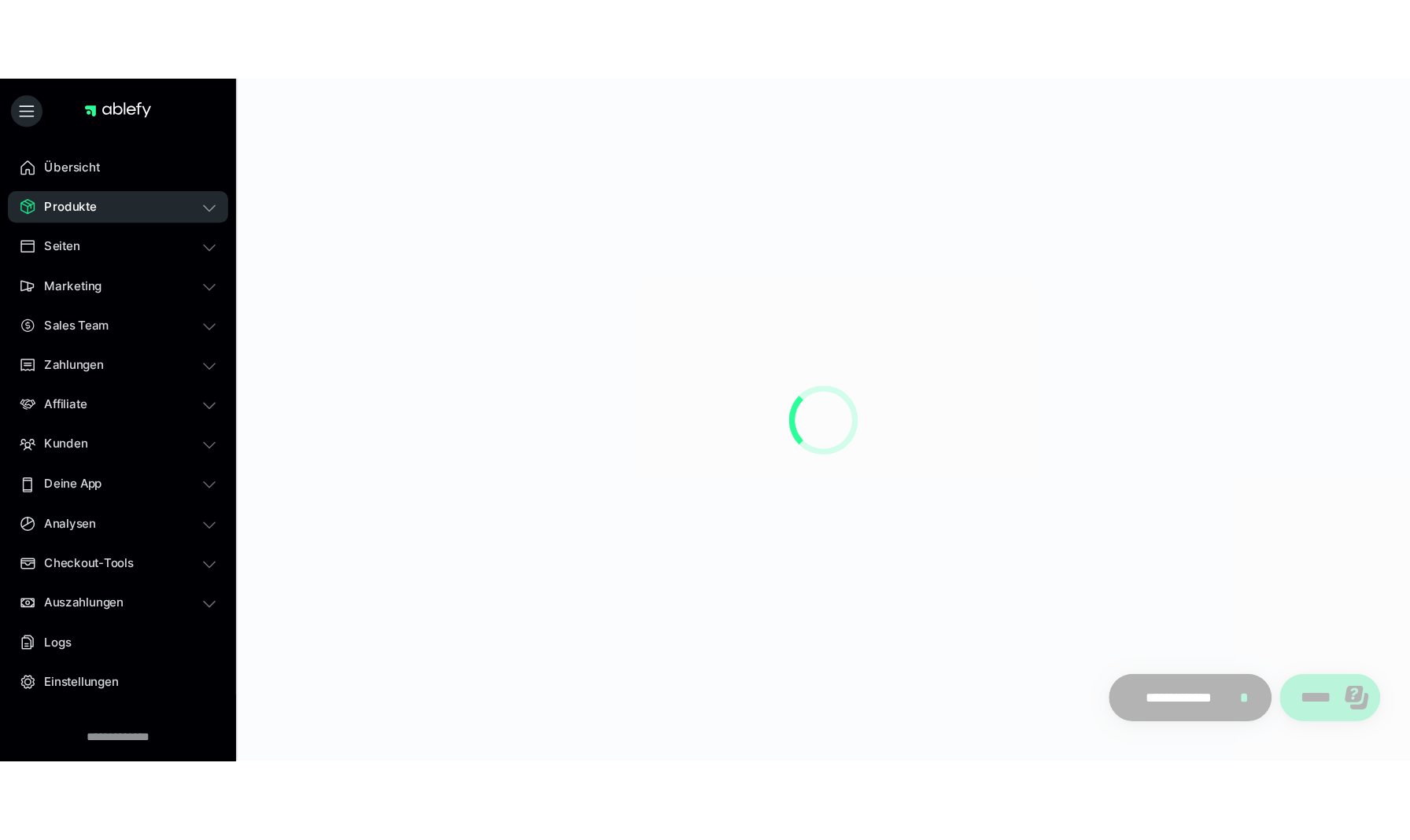 scroll, scrollTop: 0, scrollLeft: 0, axis: both 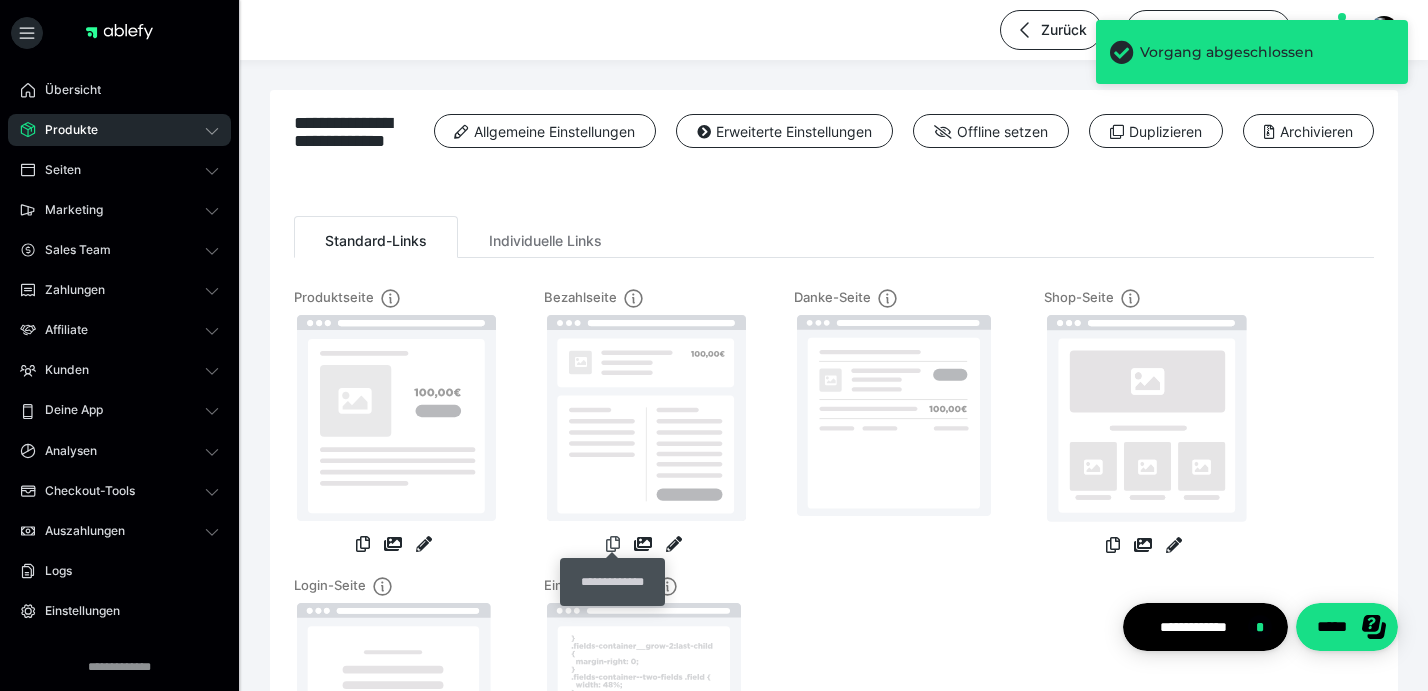 click at bounding box center [613, 544] 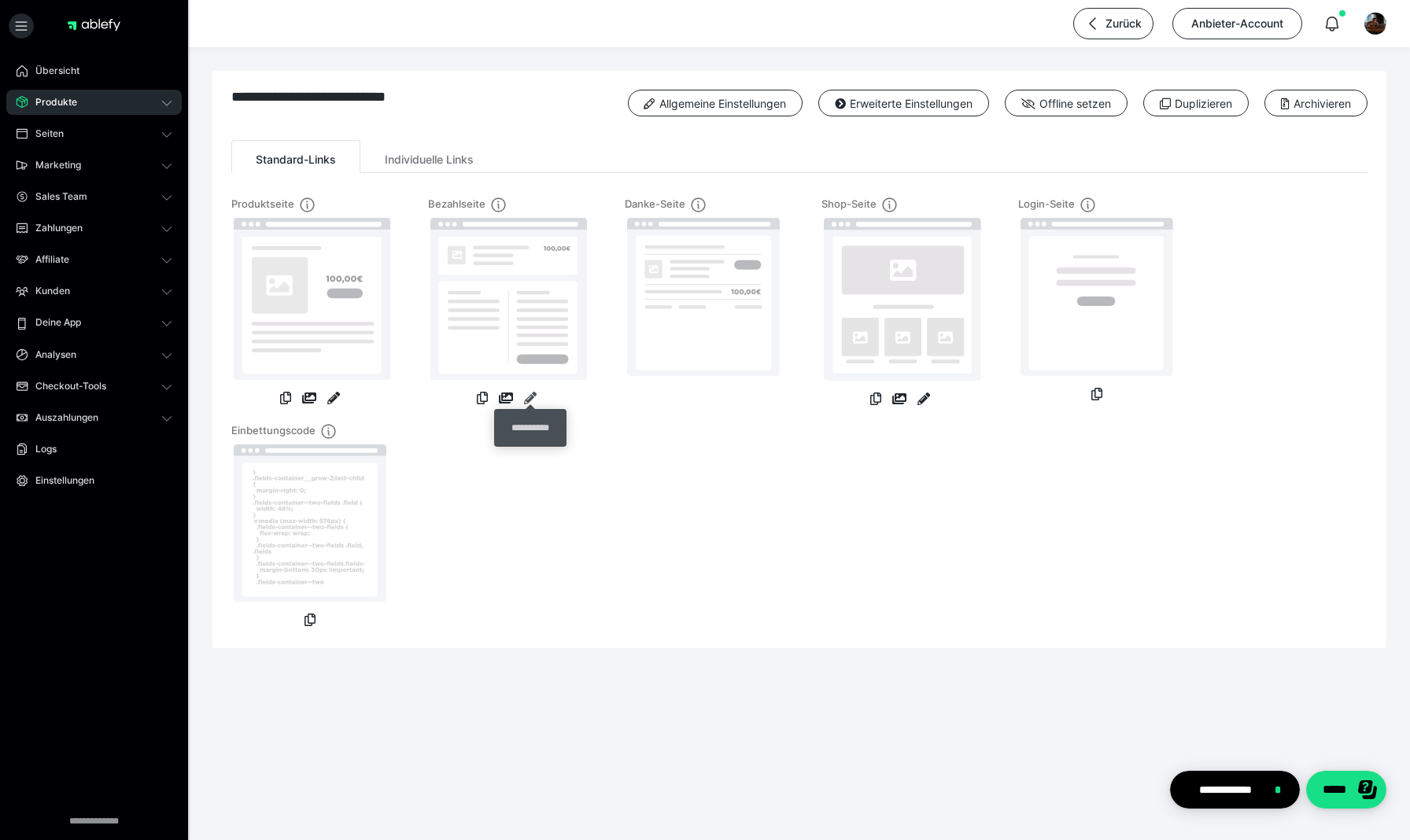 click at bounding box center (530, 398) 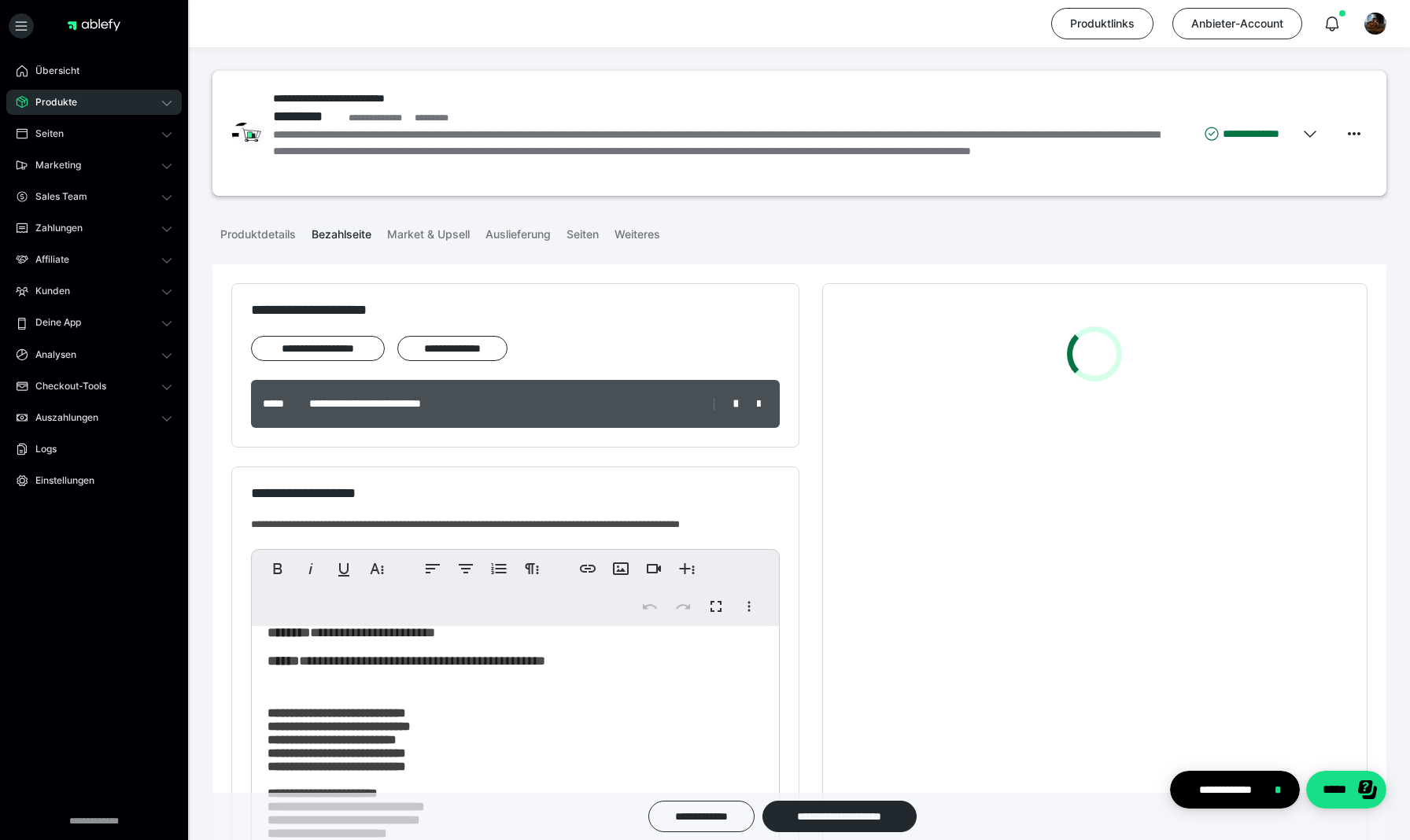 scroll, scrollTop: 251, scrollLeft: 0, axis: vertical 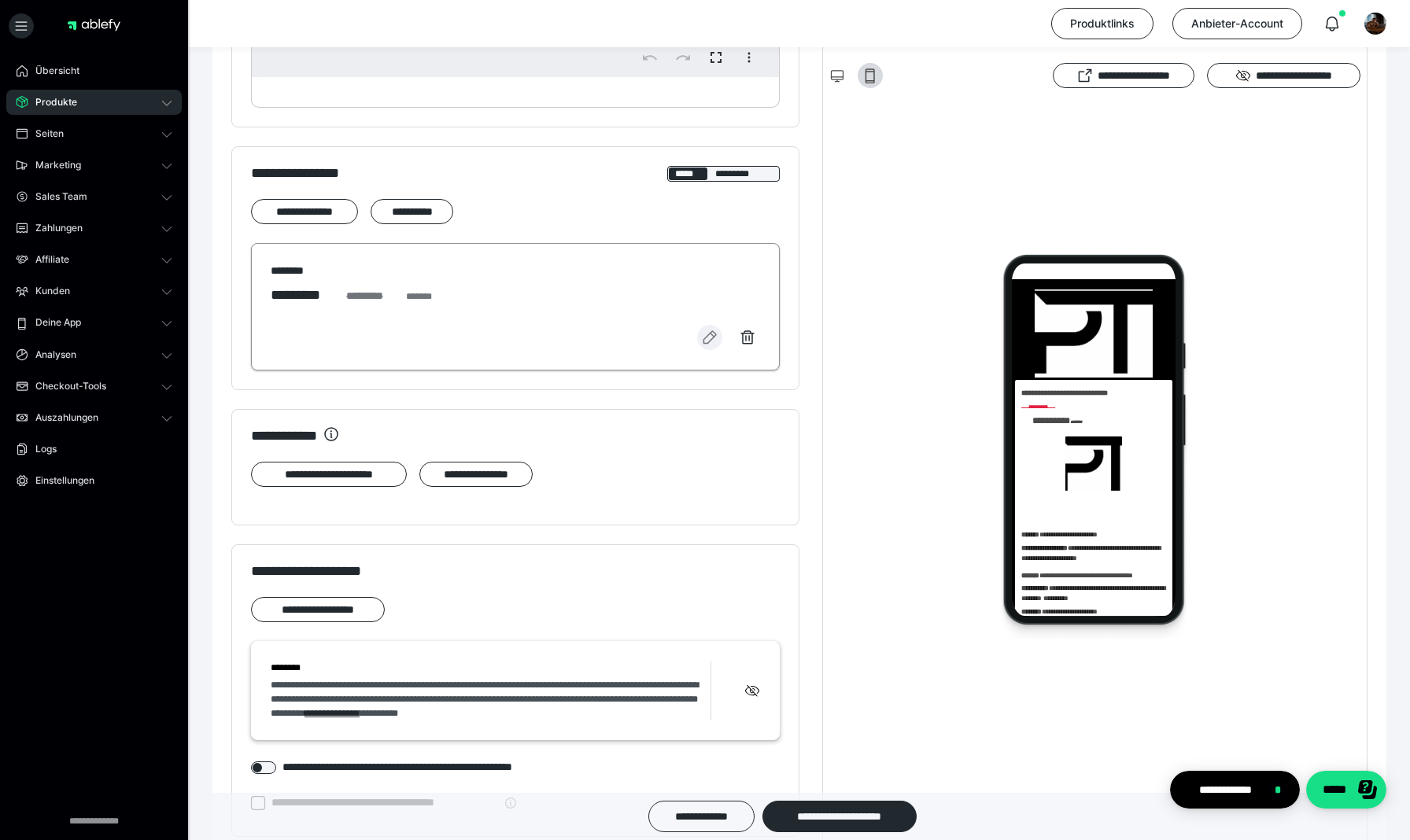click 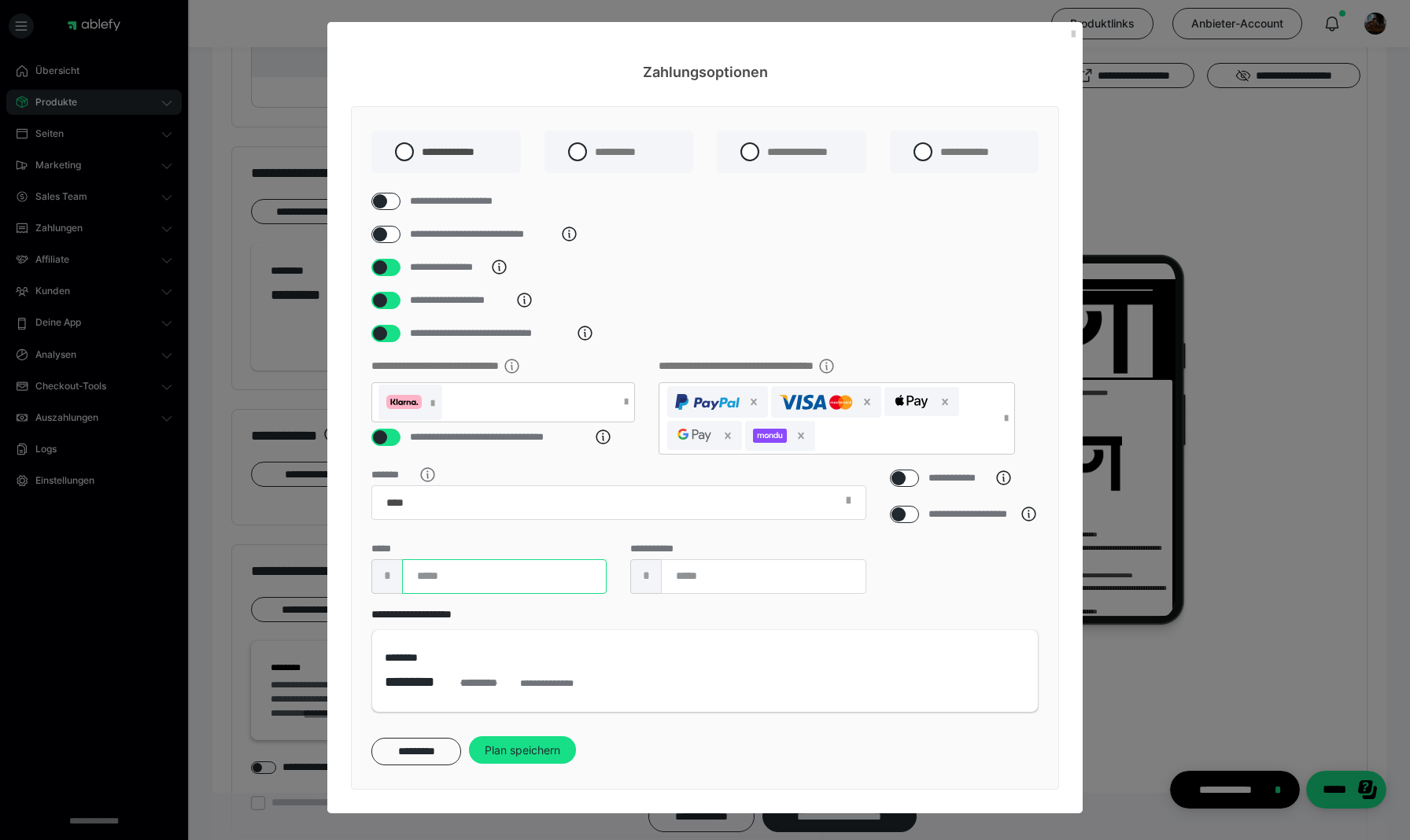 drag, startPoint x: 474, startPoint y: 599, endPoint x: 358, endPoint y: 597, distance: 116.01724 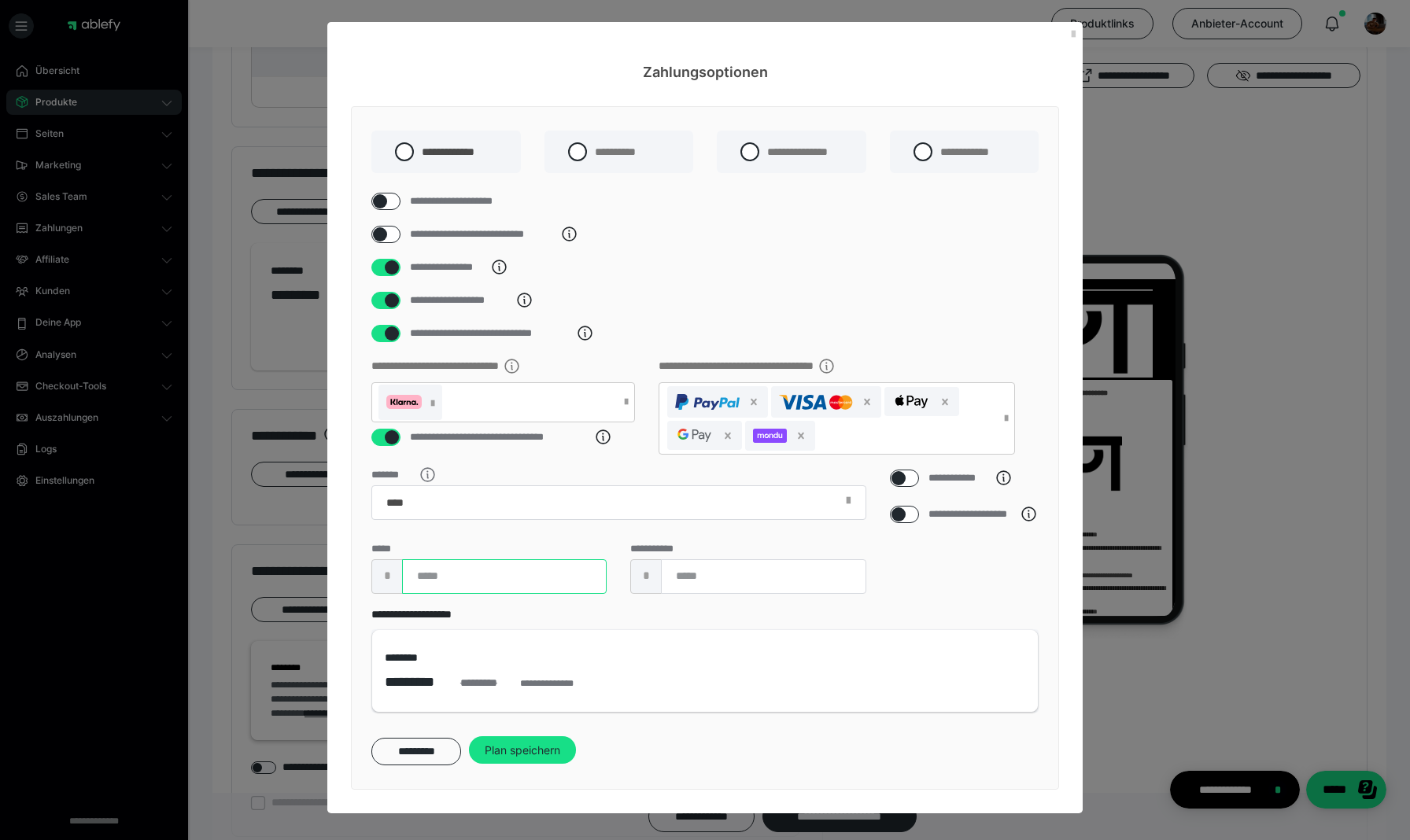 type on "*" 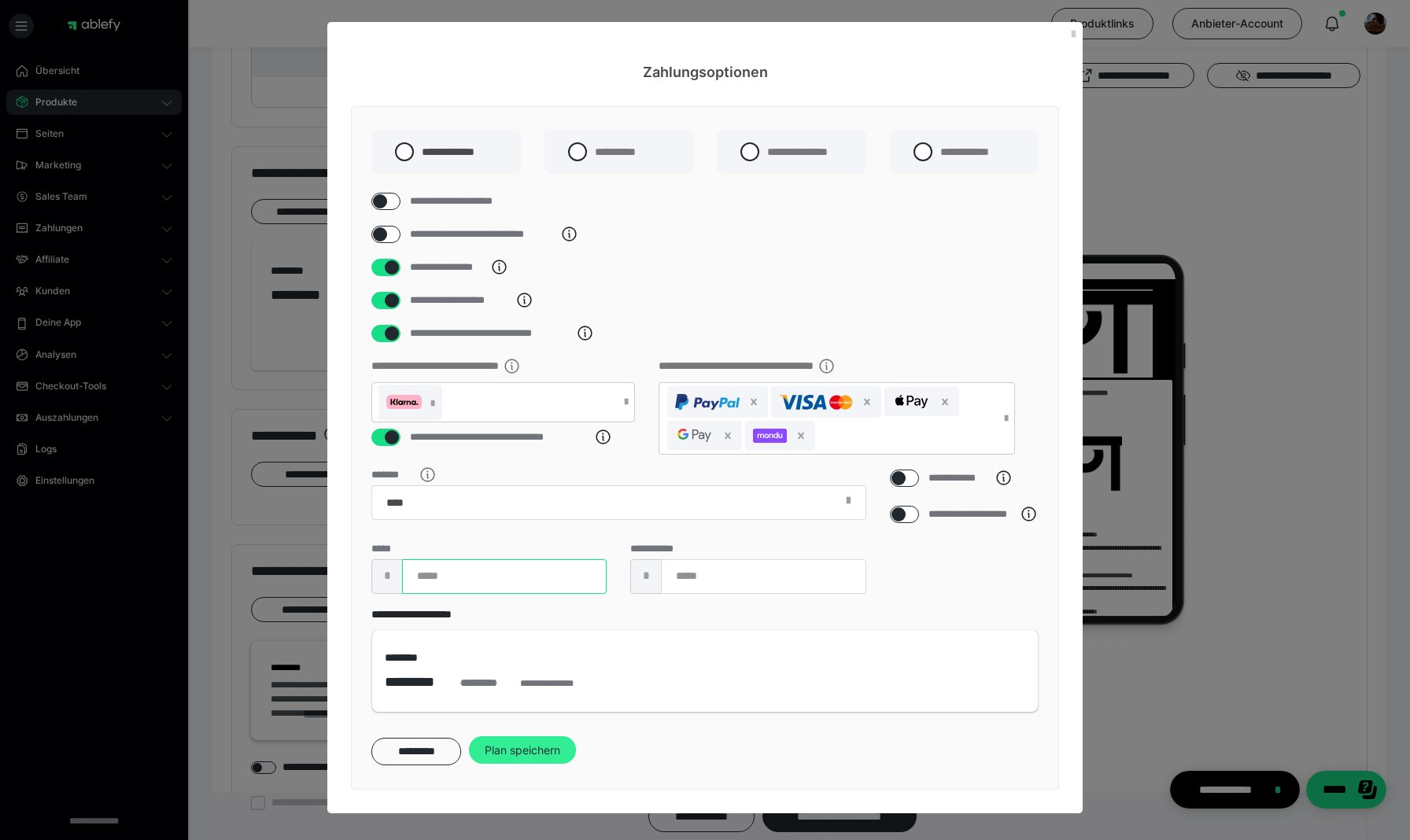 type on "****" 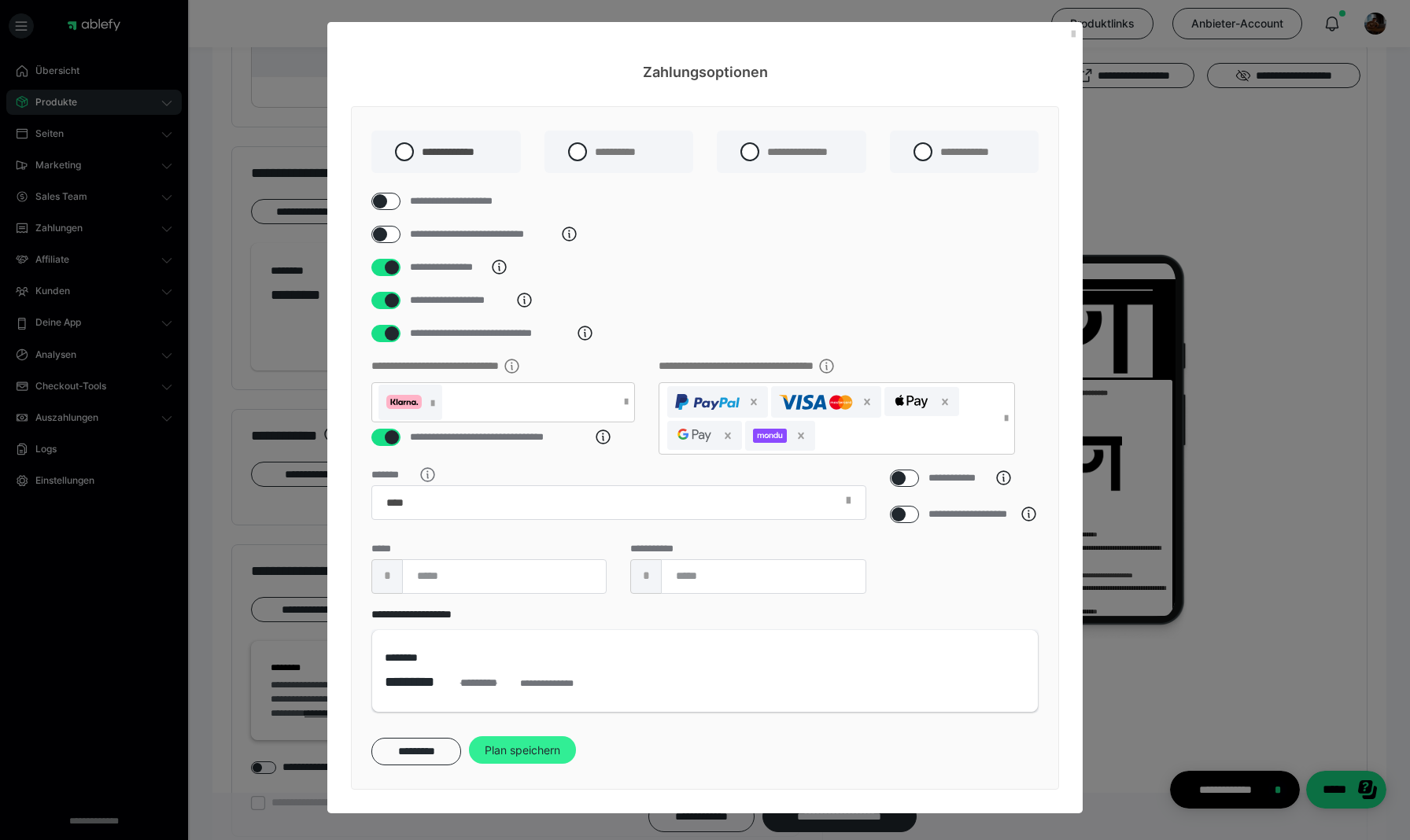 click on "Plan speichern" at bounding box center (522, 750) 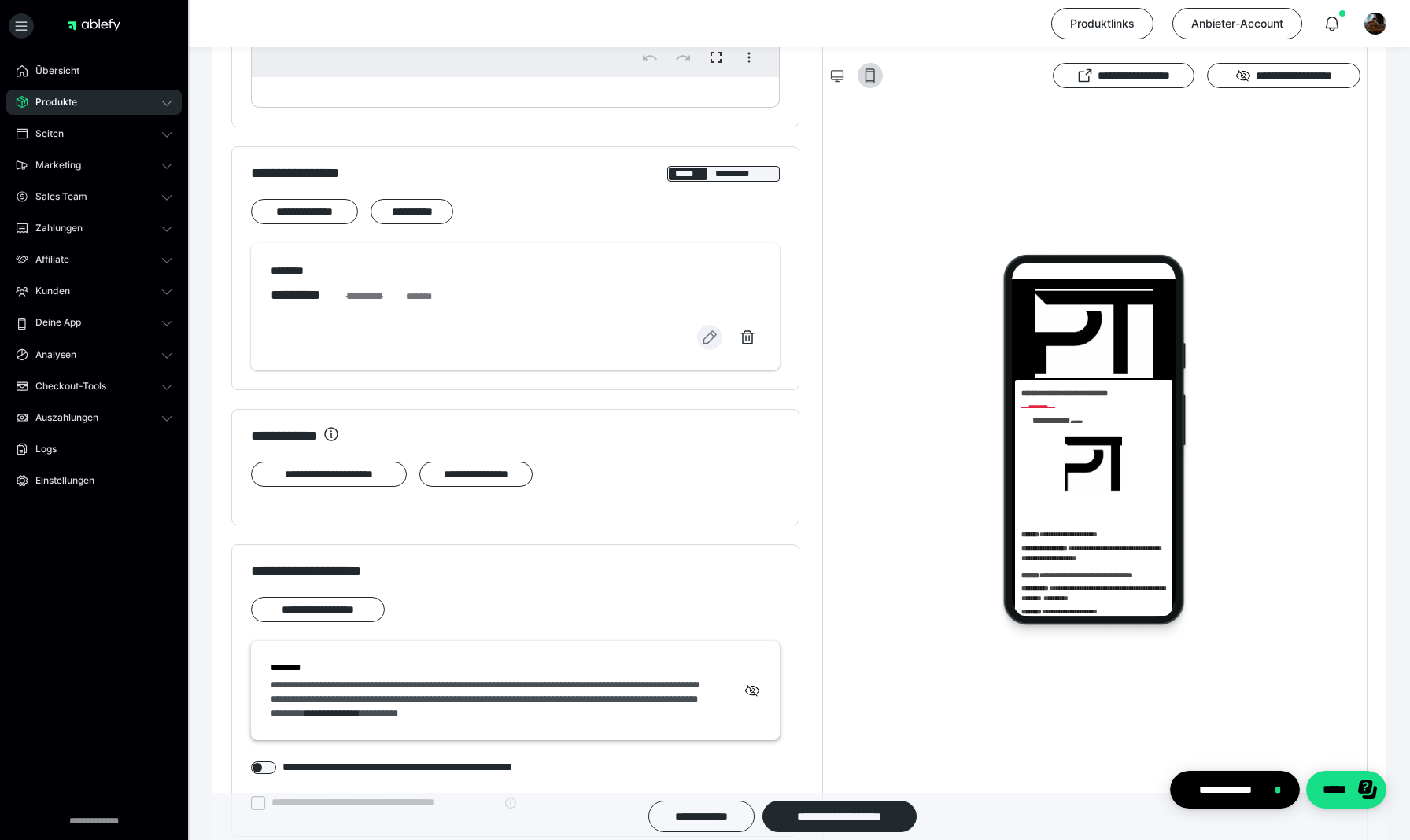 type 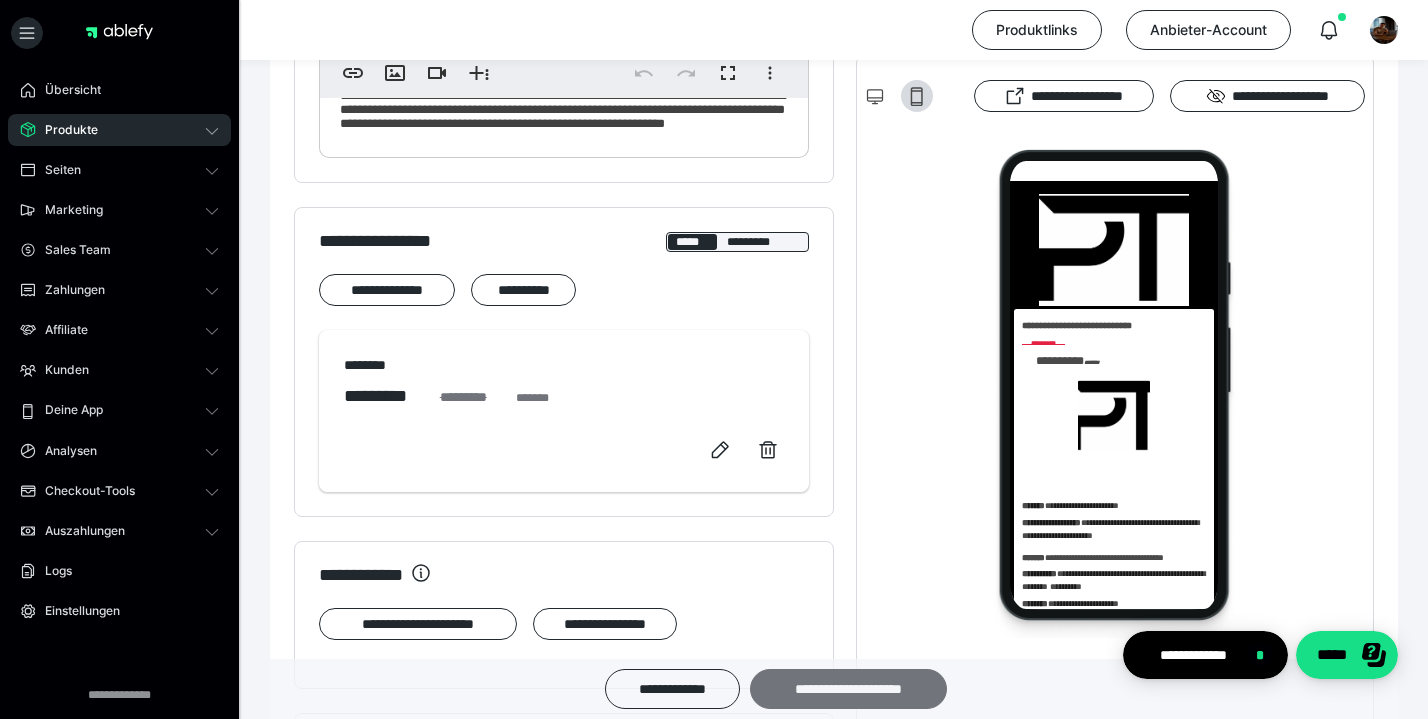 click on "**********" at bounding box center (848, 689) 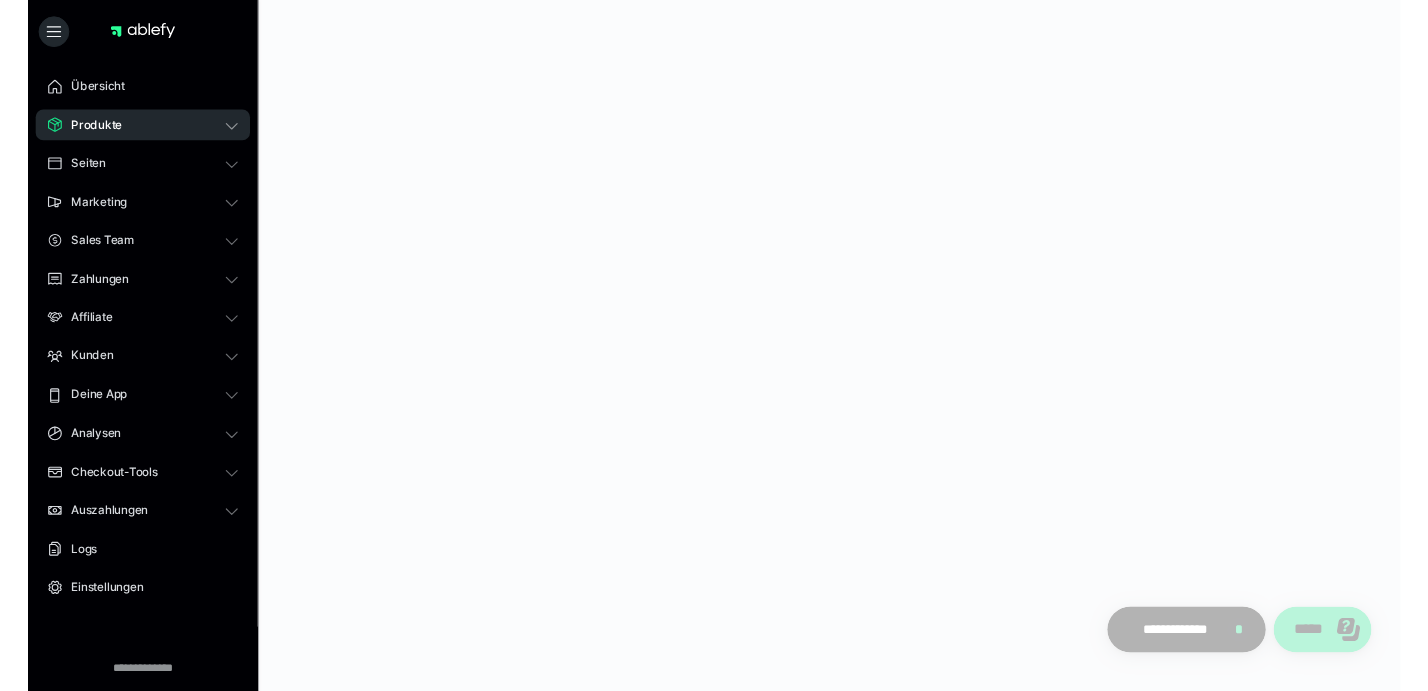 scroll, scrollTop: 0, scrollLeft: 0, axis: both 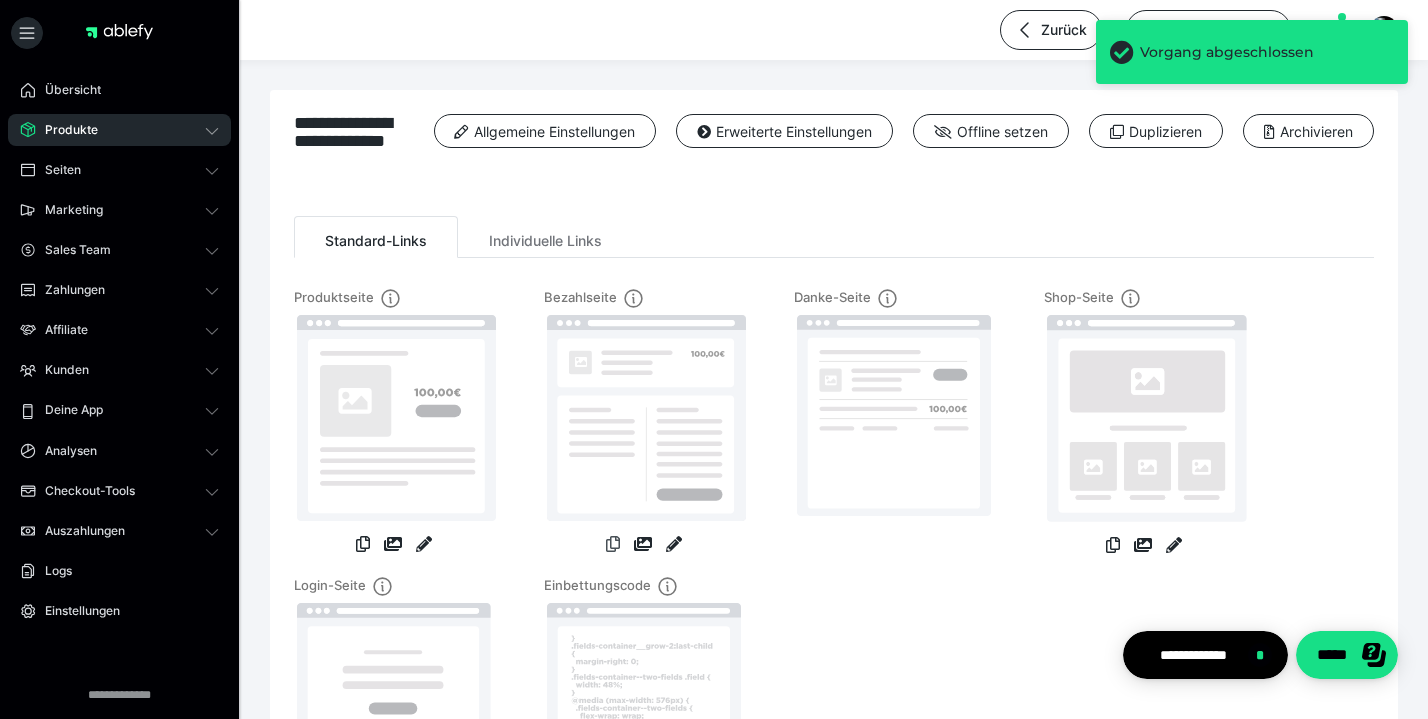 click at bounding box center (613, 544) 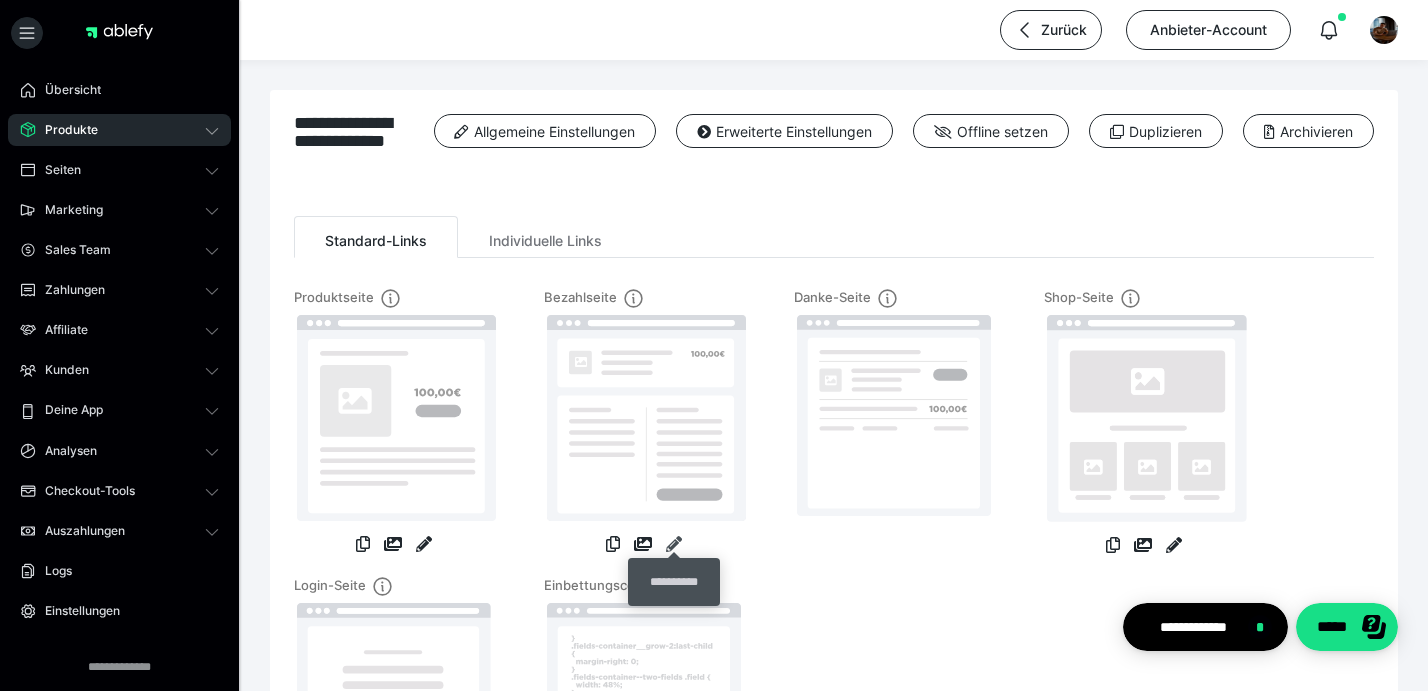 click at bounding box center [674, 544] 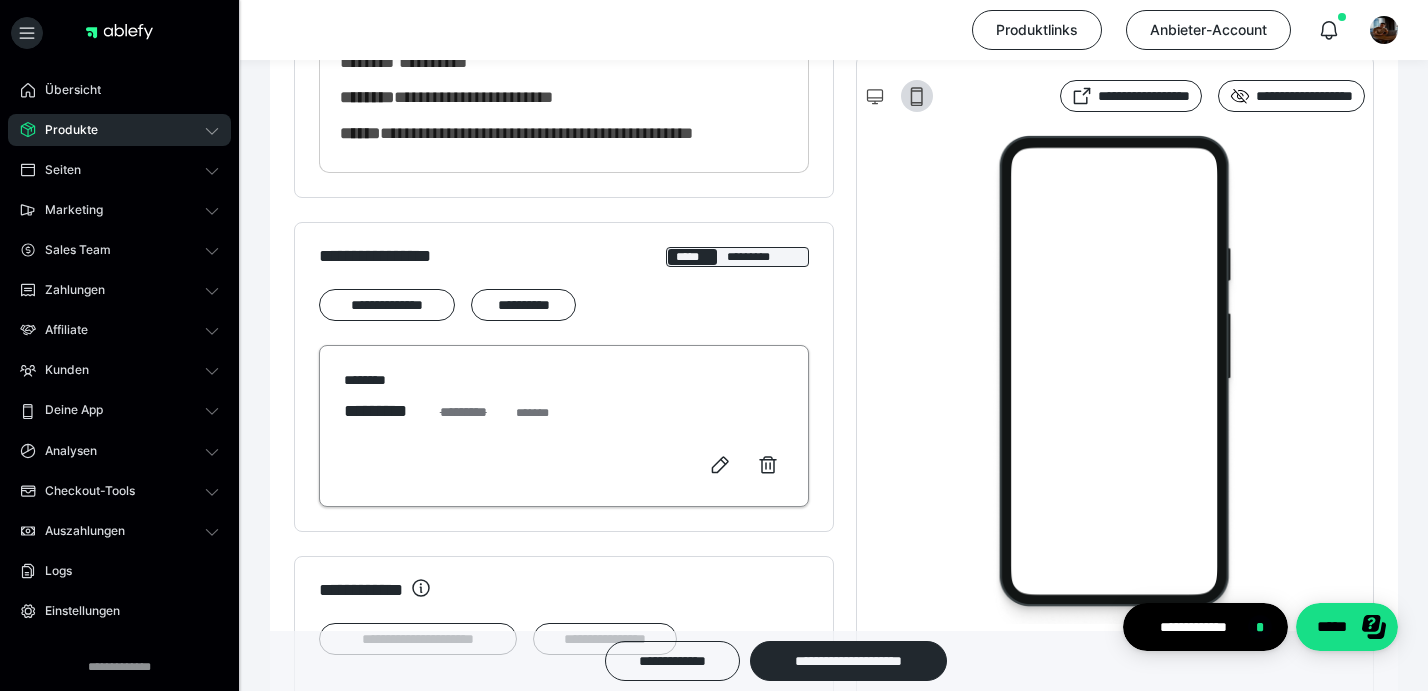 scroll, scrollTop: 1145, scrollLeft: 0, axis: vertical 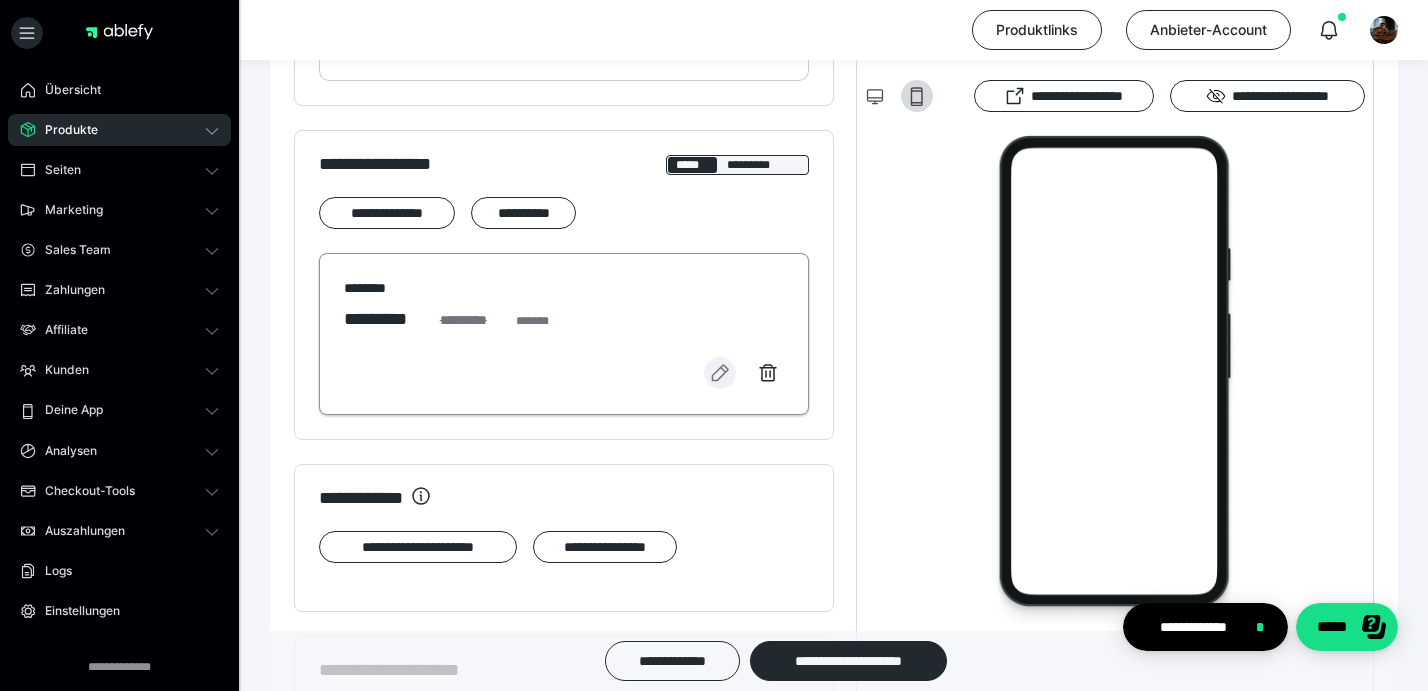 click 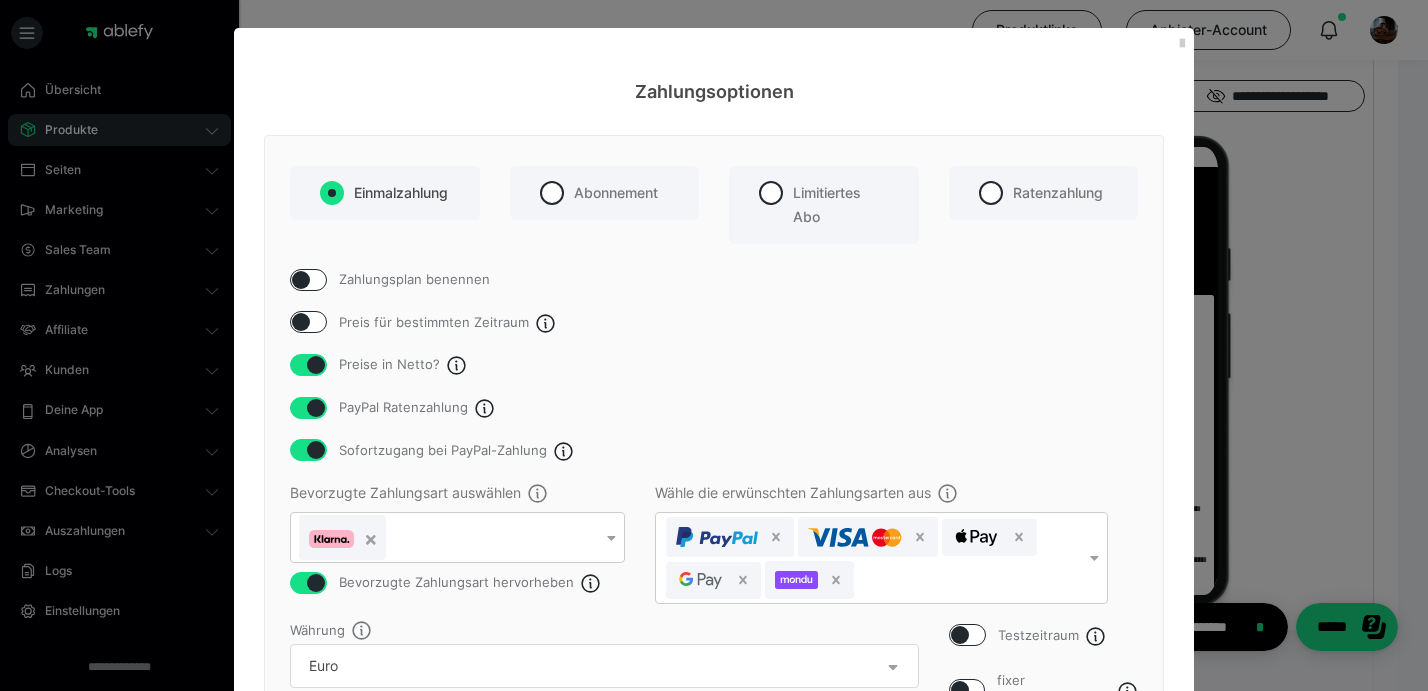 scroll, scrollTop: 1322, scrollLeft: 0, axis: vertical 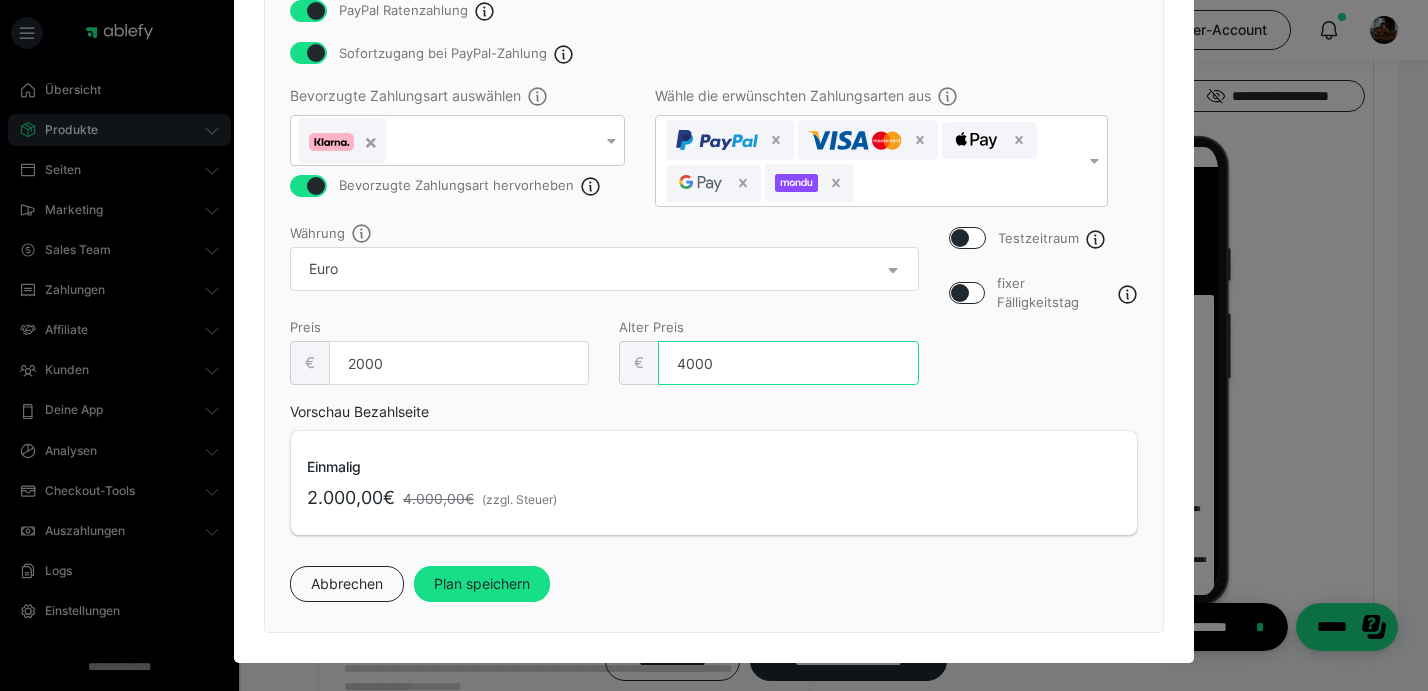 drag, startPoint x: 726, startPoint y: 377, endPoint x: 652, endPoint y: 366, distance: 74.8131 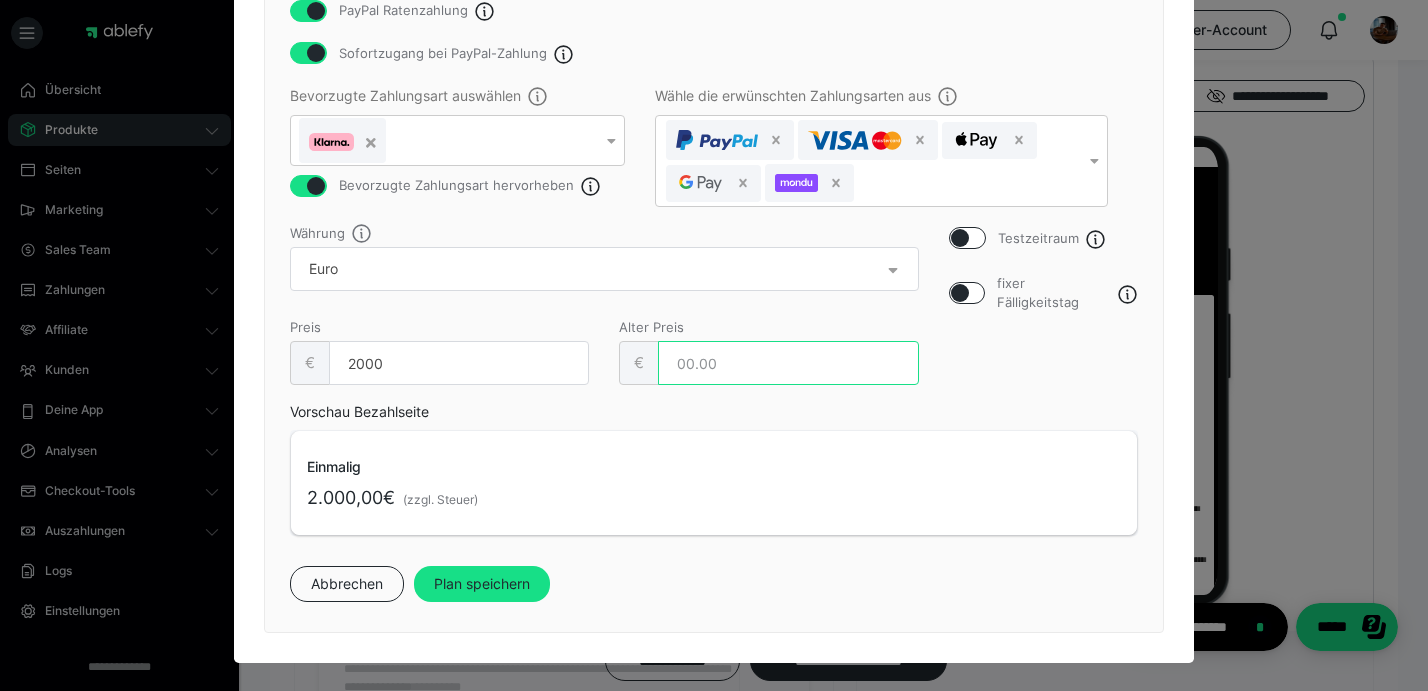 type 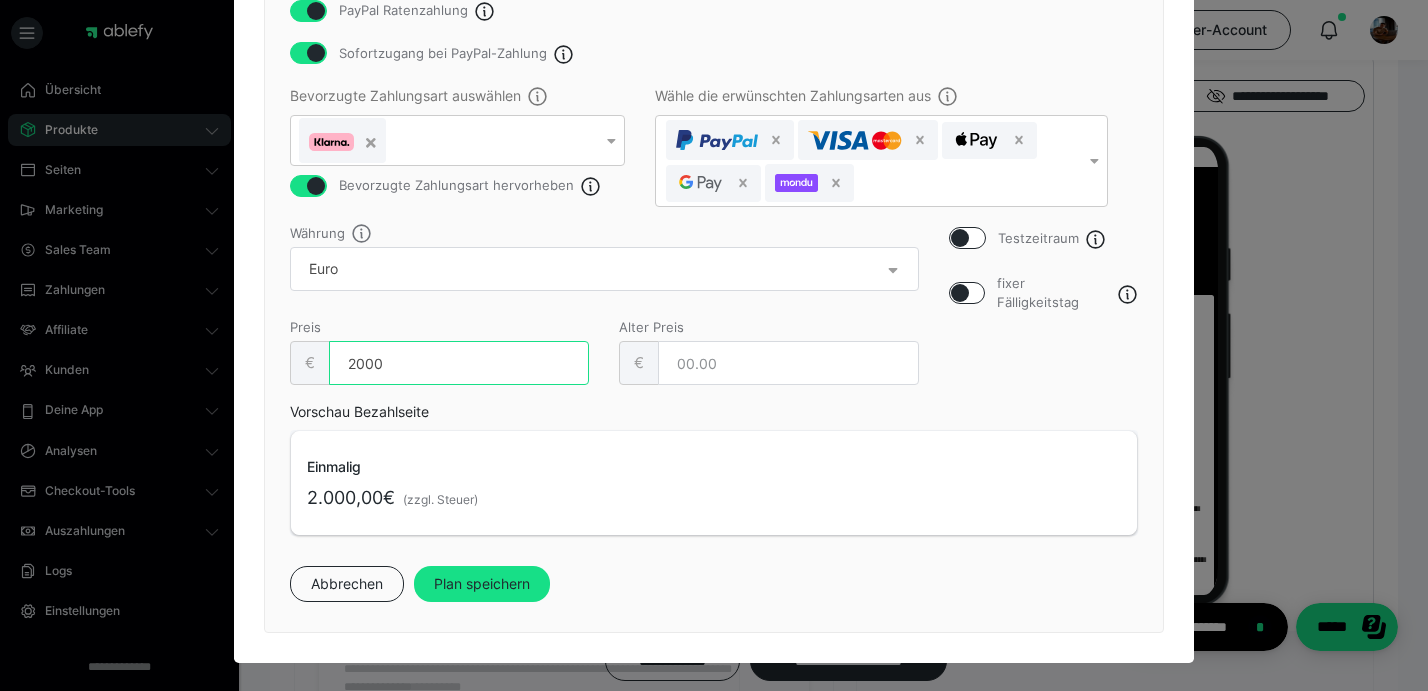 drag, startPoint x: 539, startPoint y: 359, endPoint x: 295, endPoint y: 356, distance: 244.01845 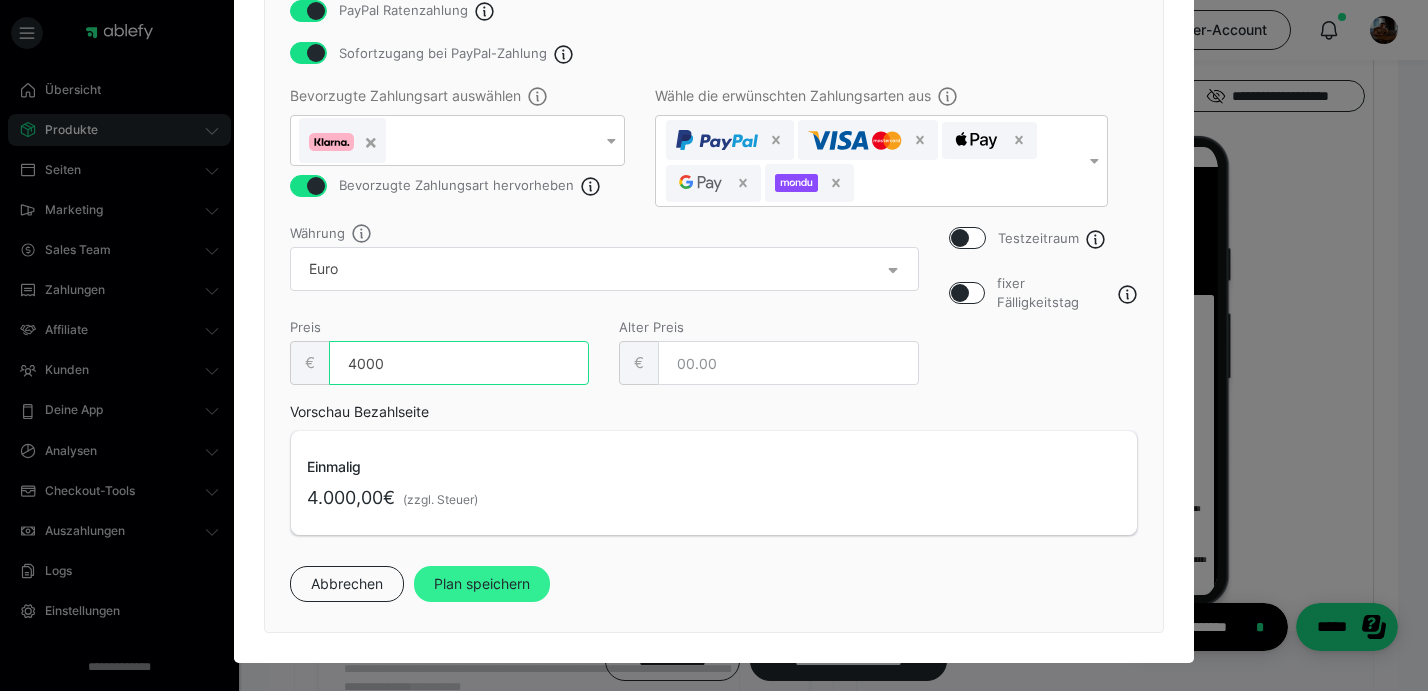 type on "4000" 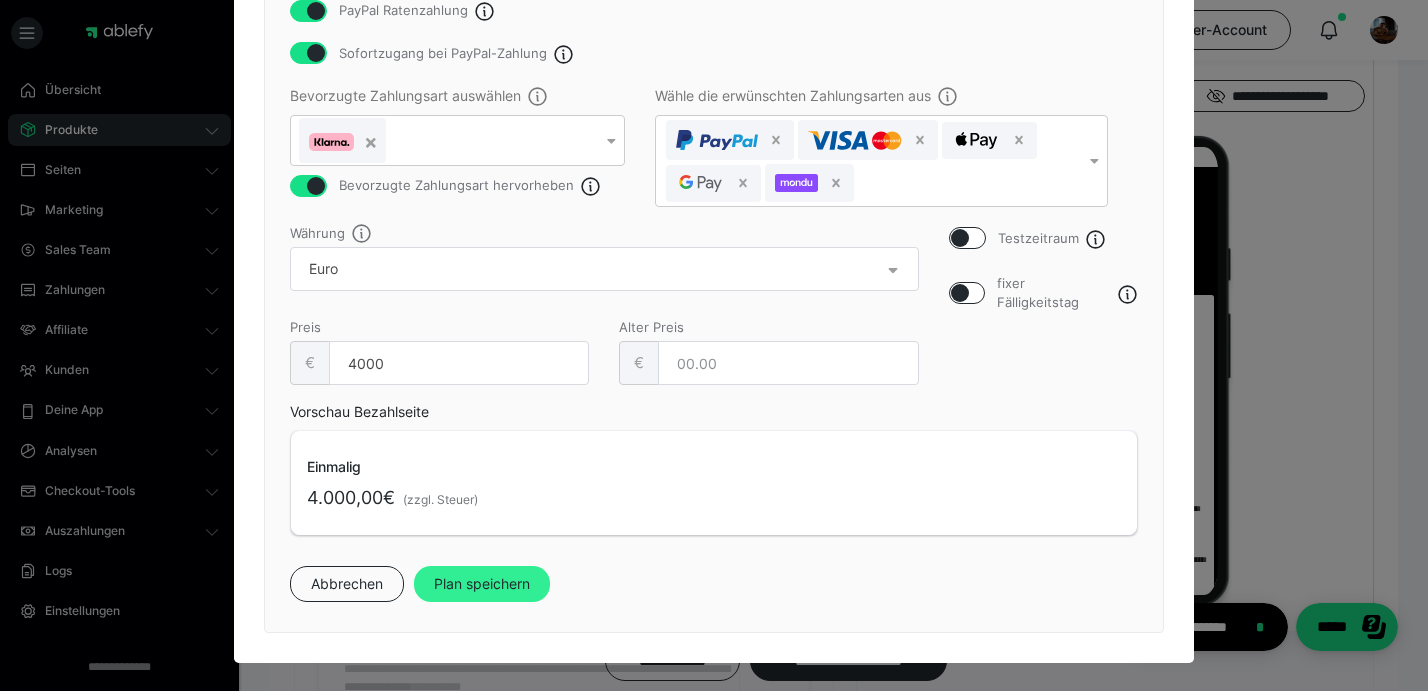 click on "Plan speichern" at bounding box center [482, 584] 